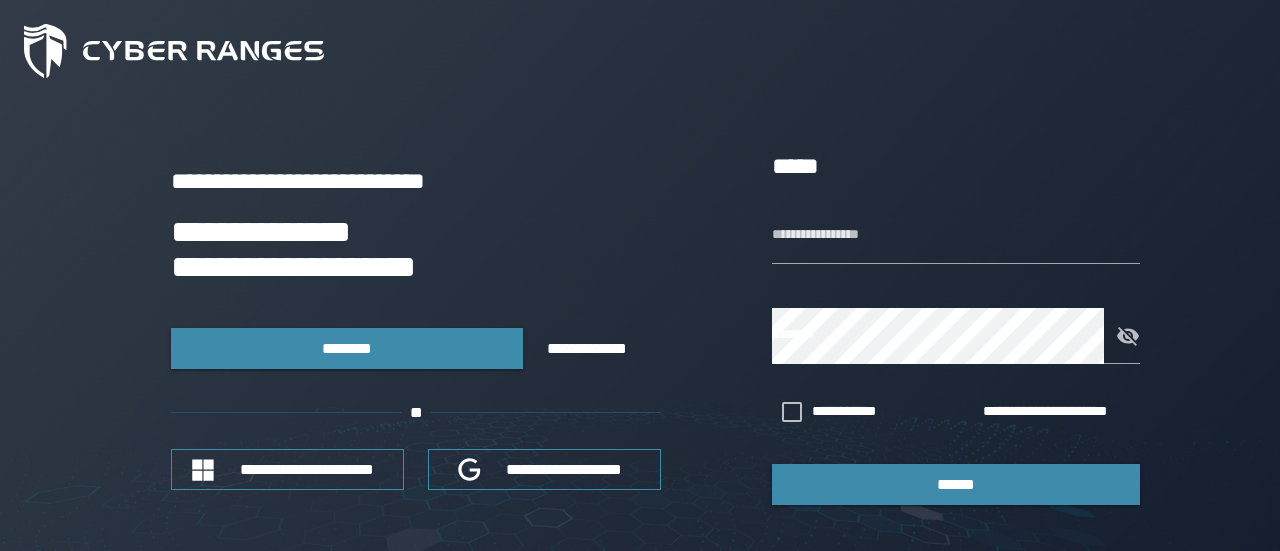 scroll, scrollTop: 0, scrollLeft: 0, axis: both 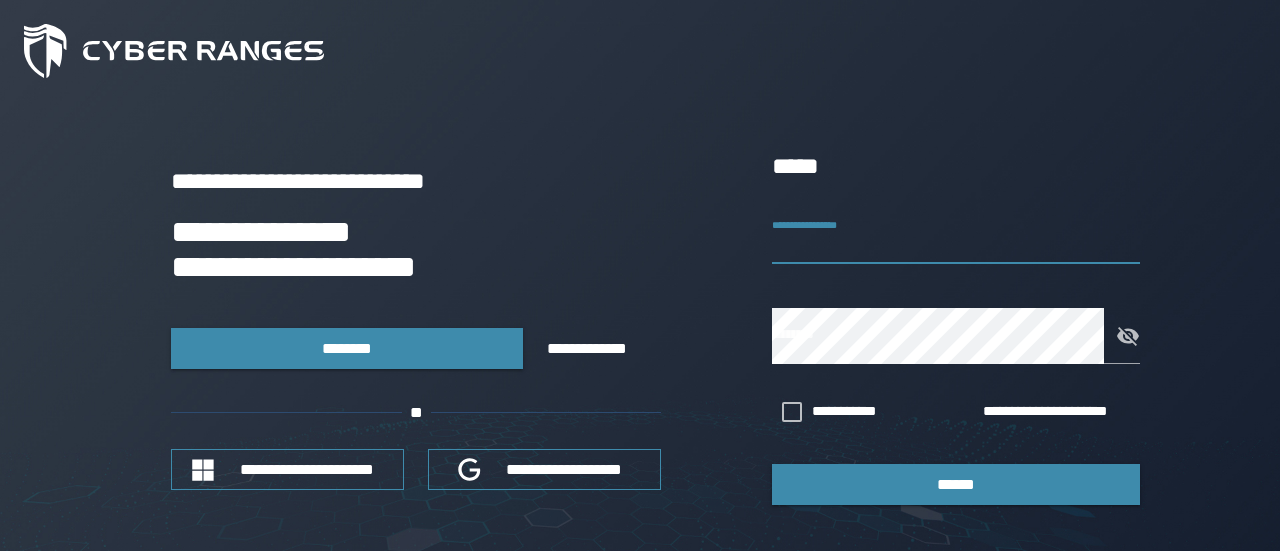 click on "**********" at bounding box center [956, 236] 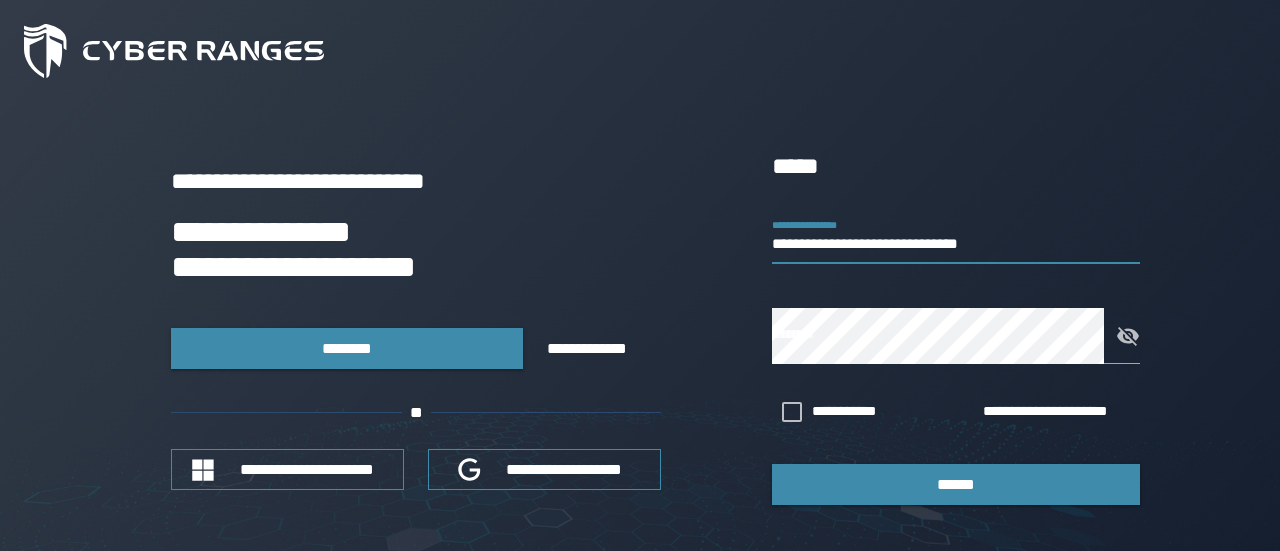 type on "**********" 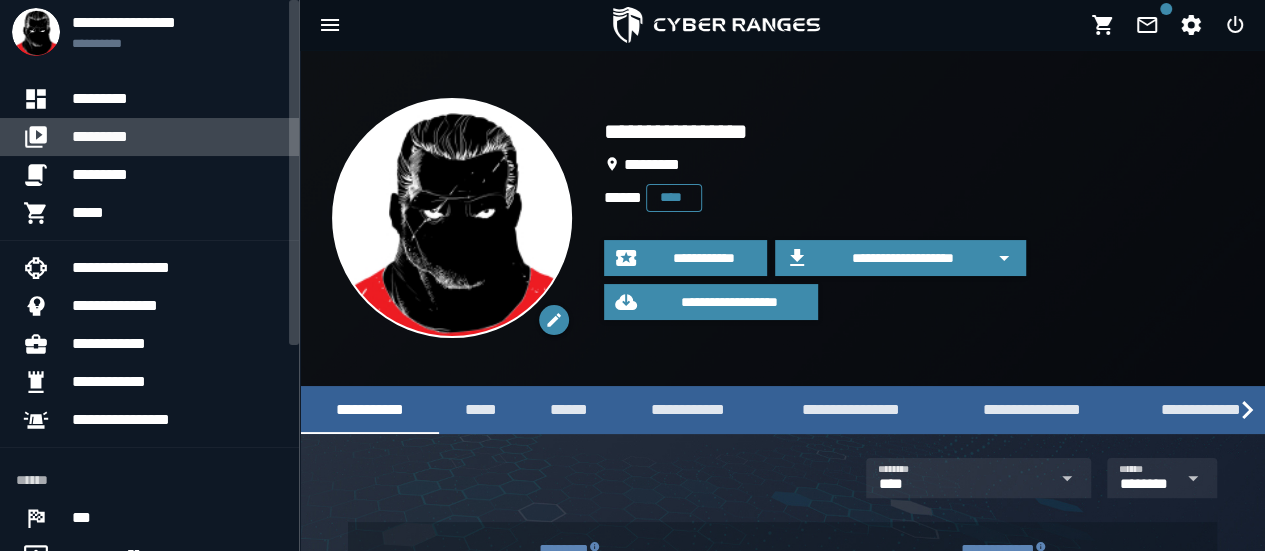 click on "*********" at bounding box center (177, 137) 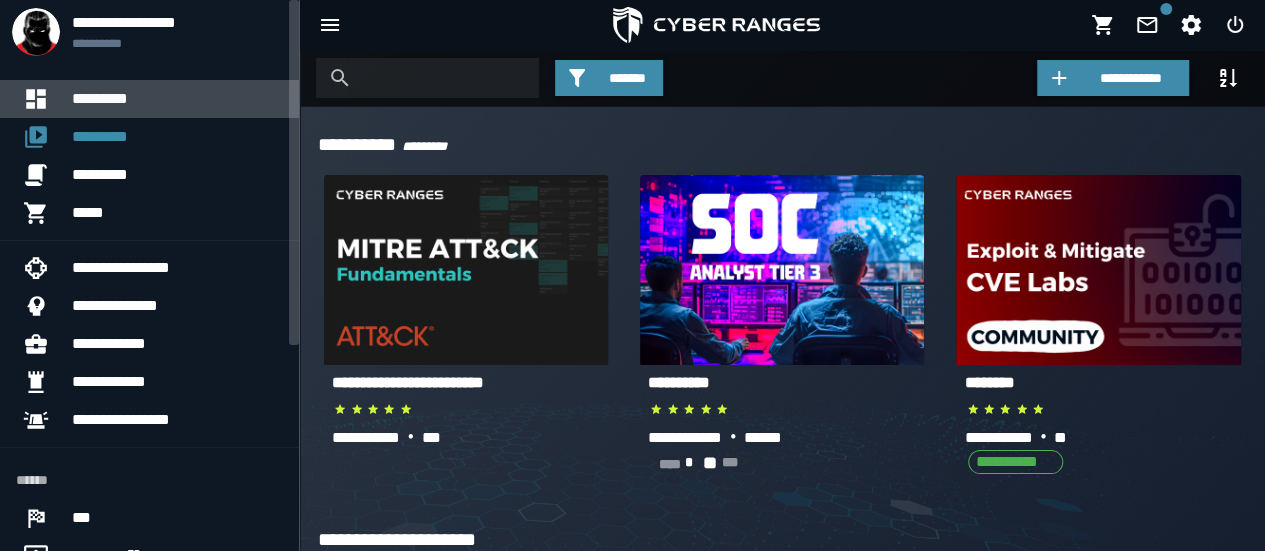 click on "*********" at bounding box center (177, 99) 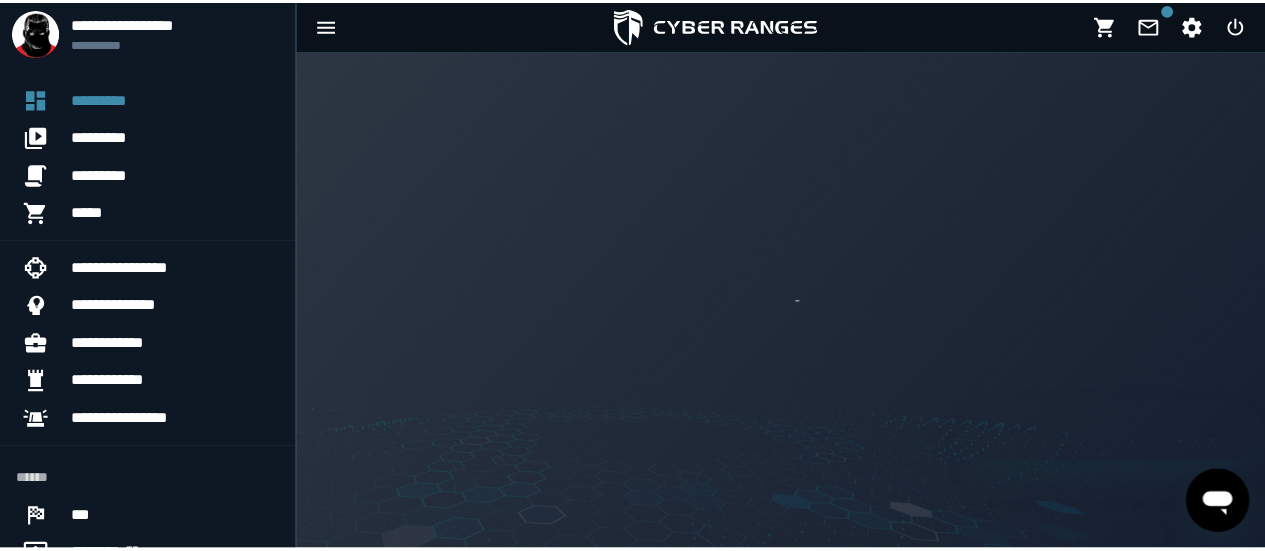 scroll, scrollTop: 0, scrollLeft: 0, axis: both 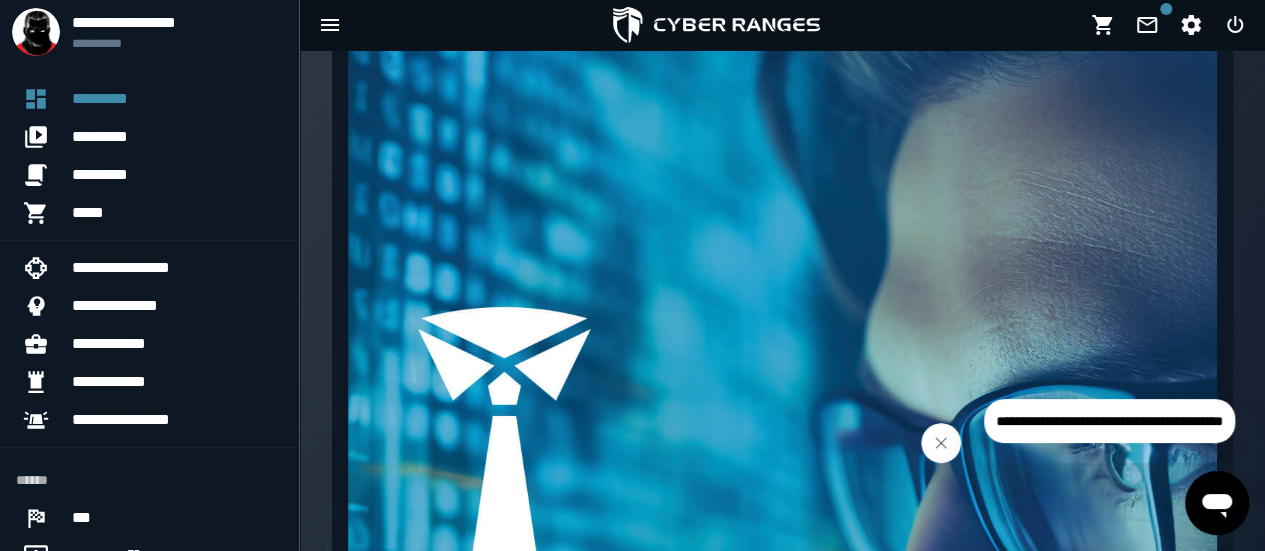 drag, startPoint x: 944, startPoint y: 441, endPoint x: 2159, endPoint y: 786, distance: 1263.0321 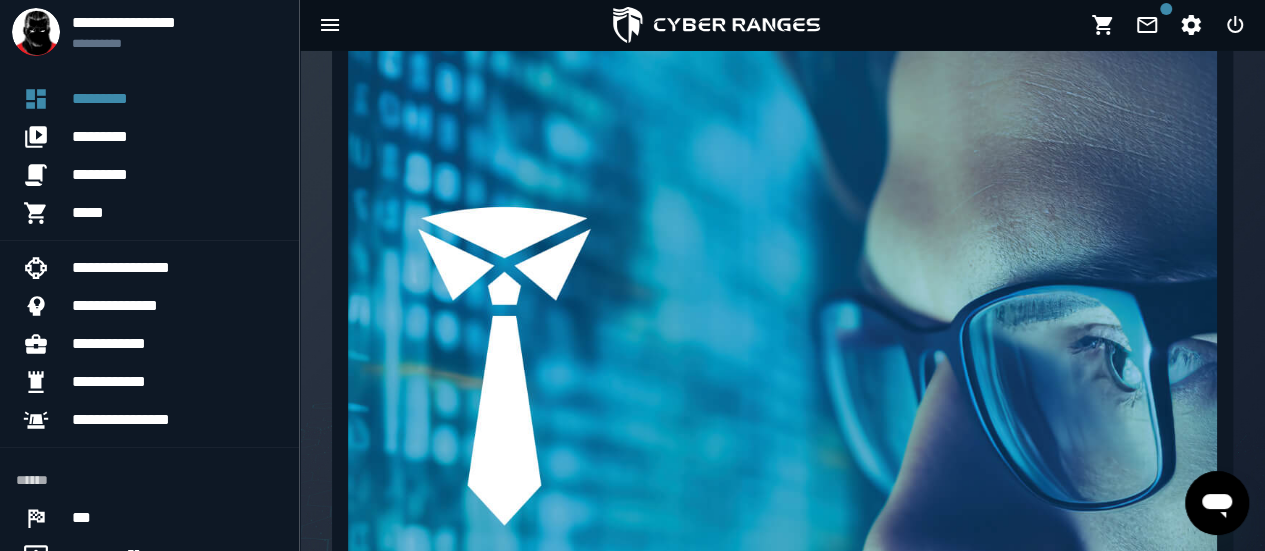 scroll, scrollTop: 686, scrollLeft: 0, axis: vertical 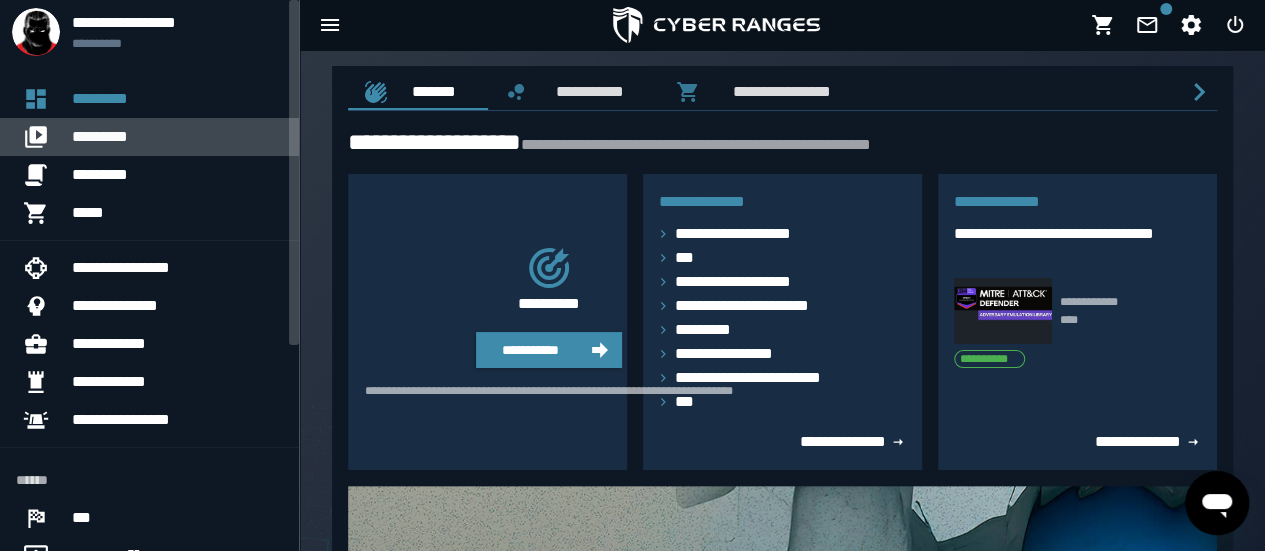 click on "*********" at bounding box center [177, 137] 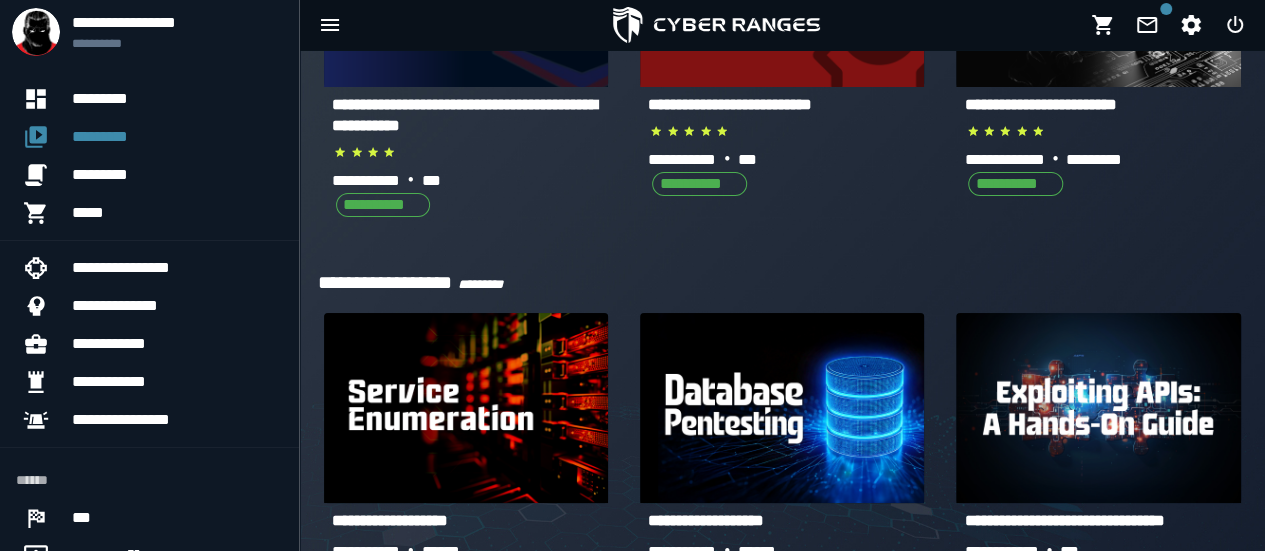scroll, scrollTop: 1120, scrollLeft: 0, axis: vertical 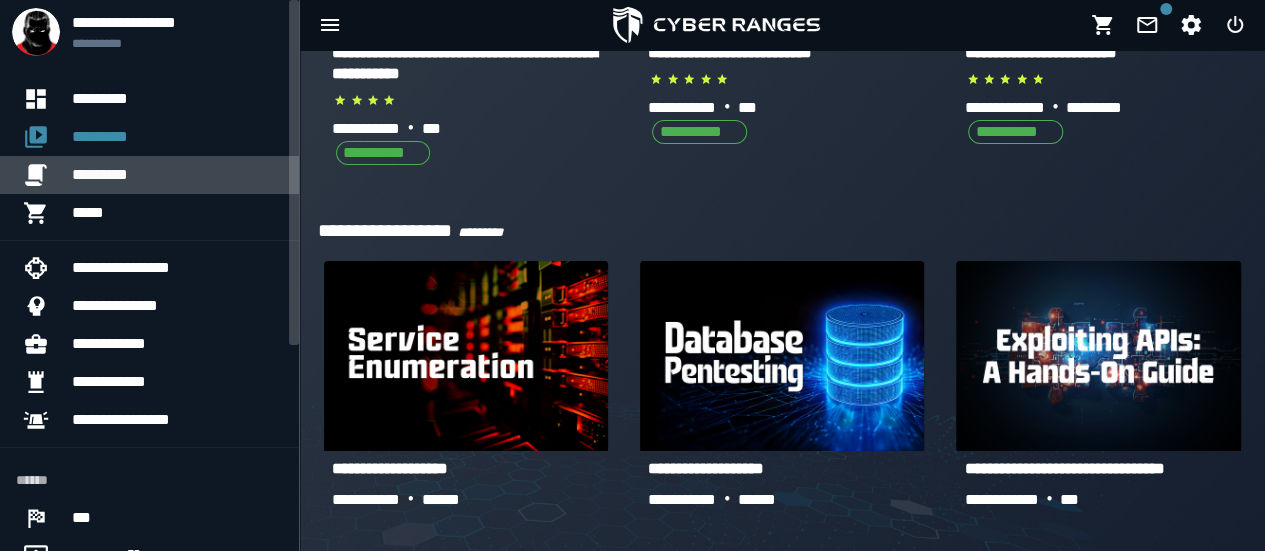click on "*********" at bounding box center [177, 175] 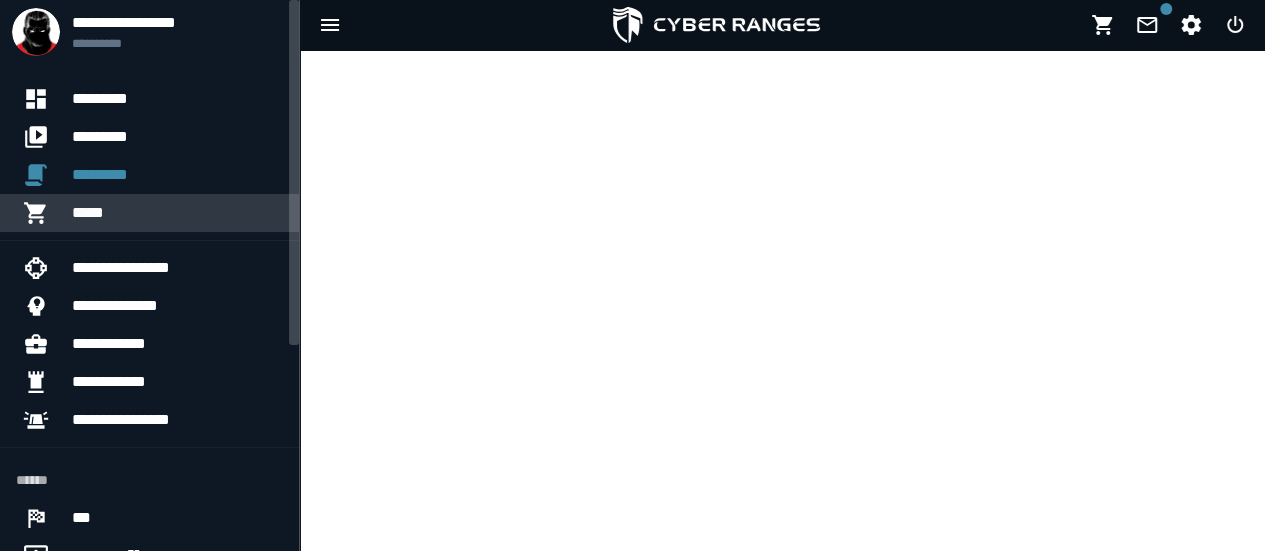 scroll, scrollTop: 0, scrollLeft: 0, axis: both 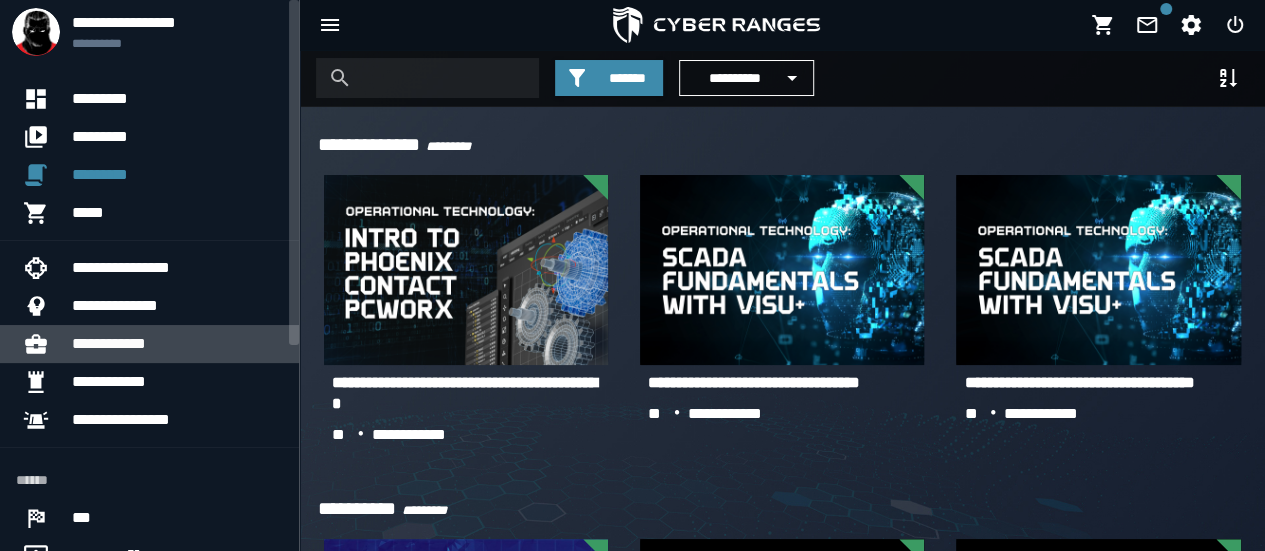 click on "**********" at bounding box center (177, 344) 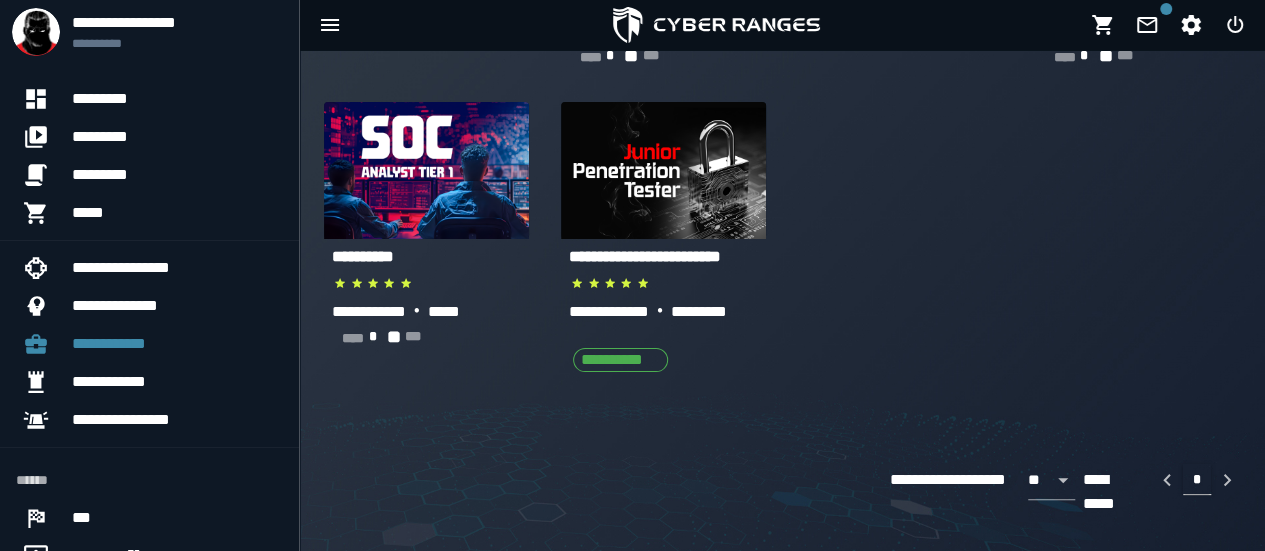 scroll, scrollTop: 0, scrollLeft: 0, axis: both 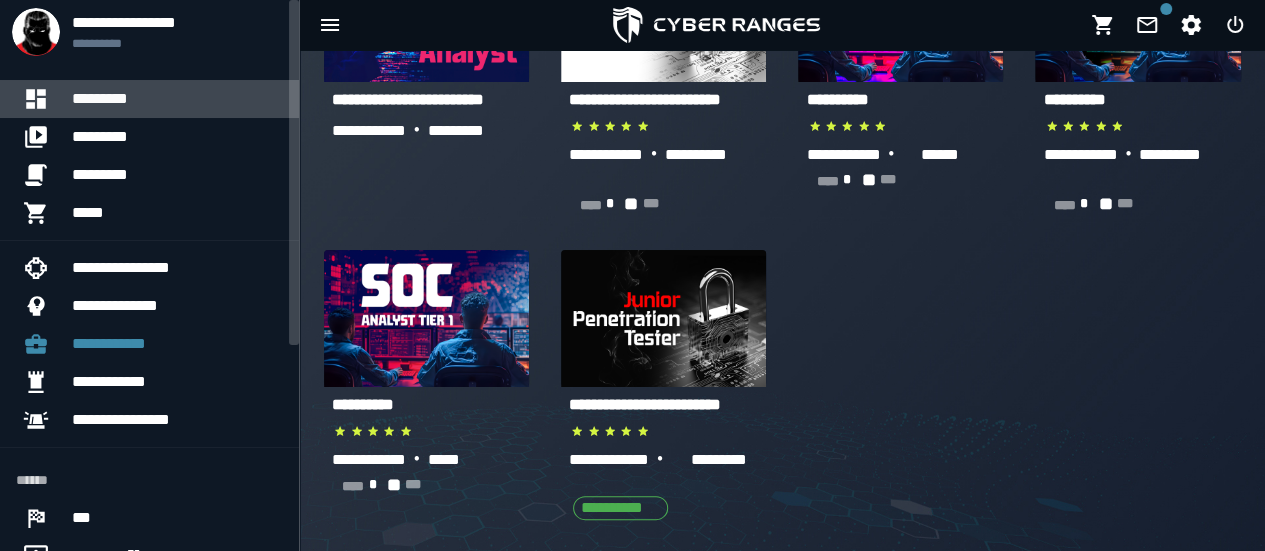click on "*********" at bounding box center (177, 99) 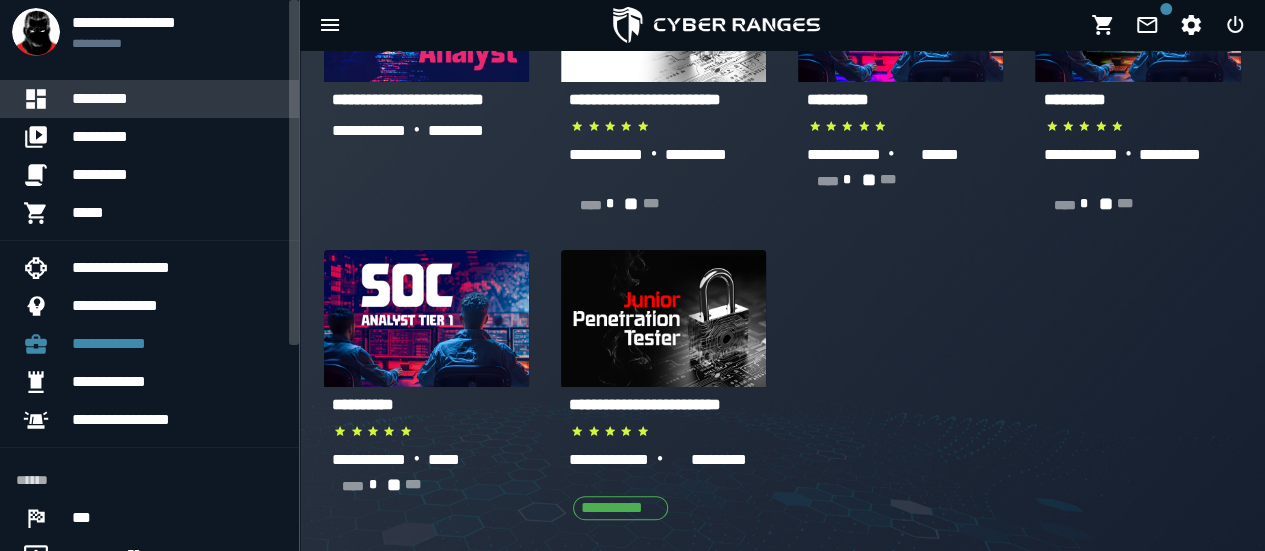 scroll, scrollTop: 0, scrollLeft: 0, axis: both 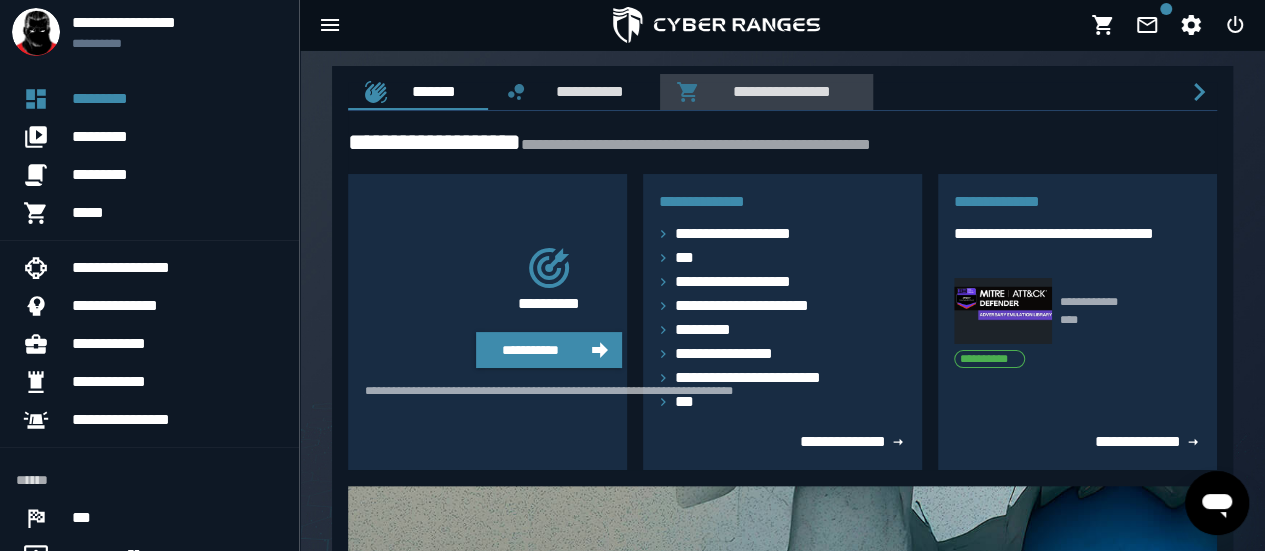 click on "**********" at bounding box center (778, 91) 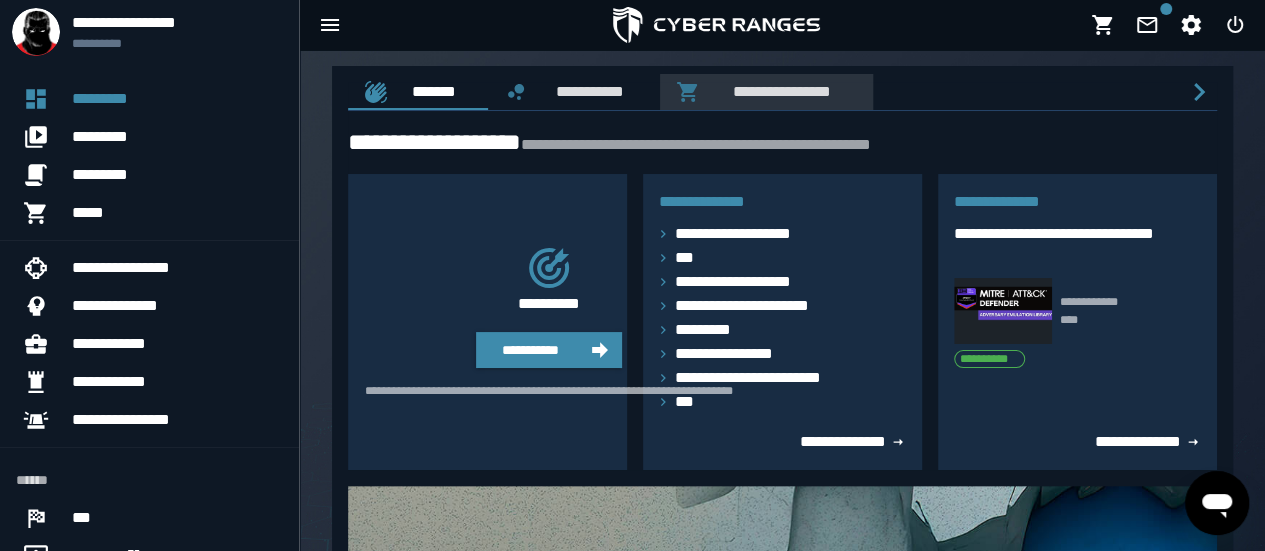 scroll, scrollTop: 0, scrollLeft: 37, axis: horizontal 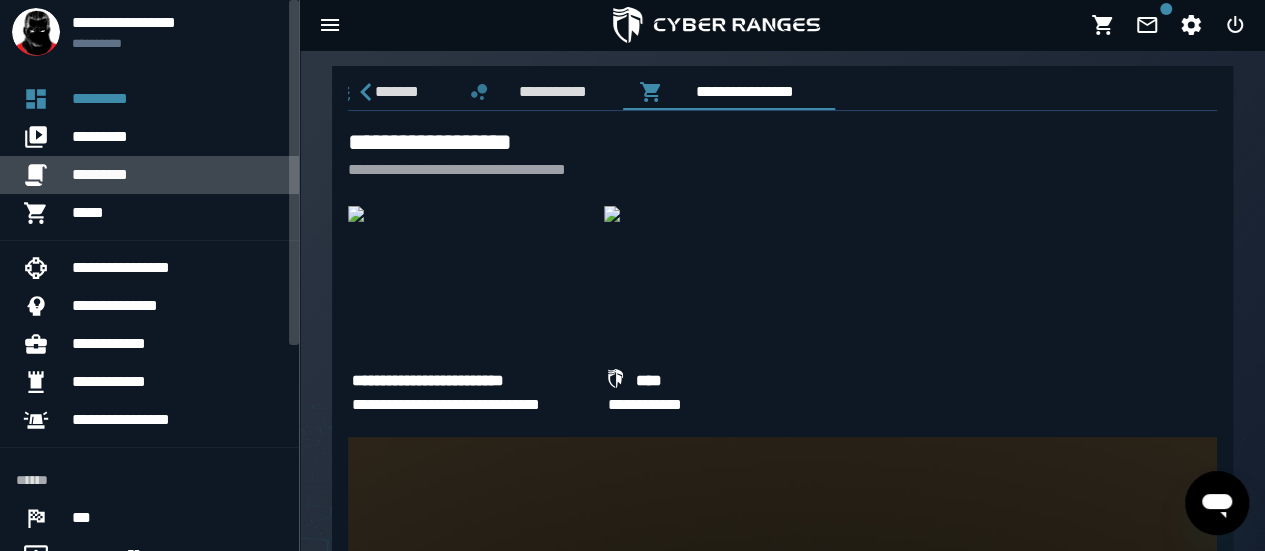 click on "*********" at bounding box center (177, 175) 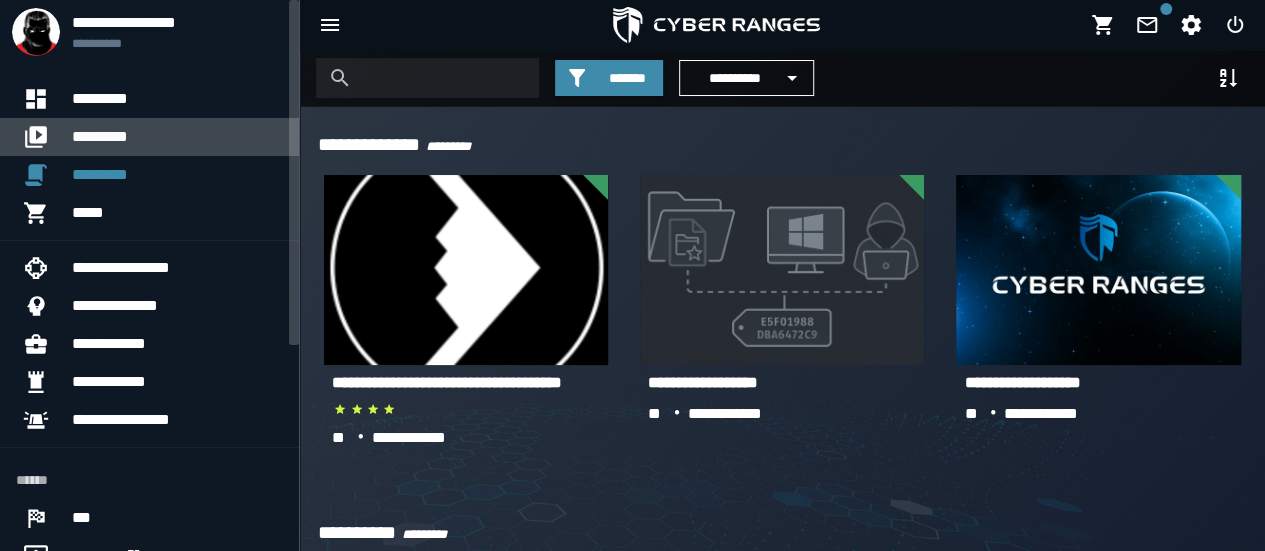 click on "*********" at bounding box center [177, 137] 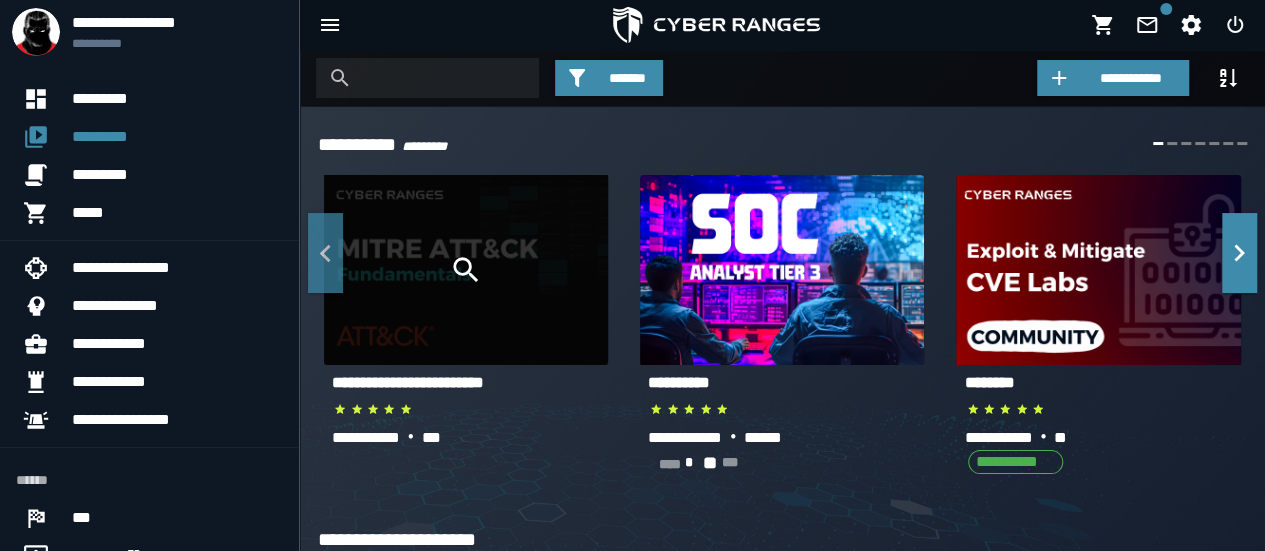 scroll, scrollTop: 482, scrollLeft: 0, axis: vertical 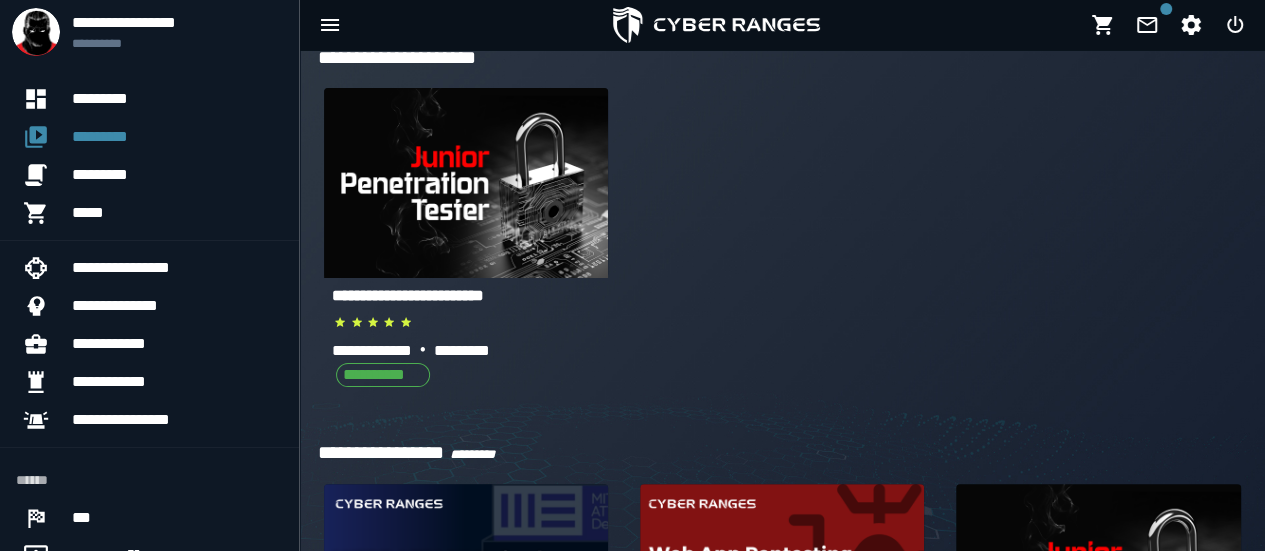 click on "**********" at bounding box center (408, 295) 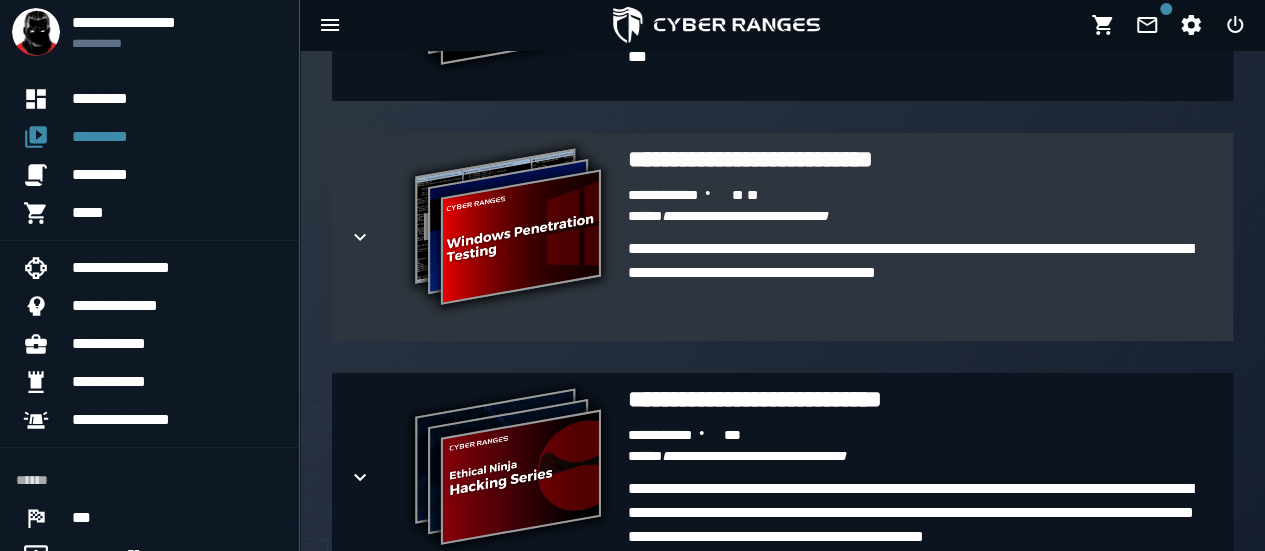 scroll, scrollTop: 2412, scrollLeft: 0, axis: vertical 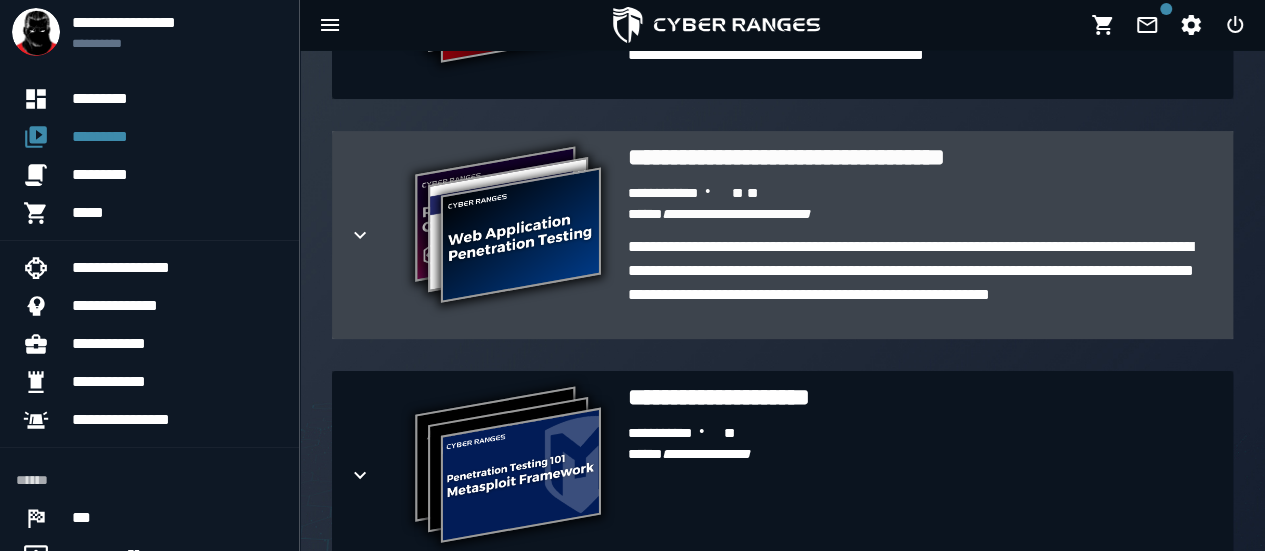 click 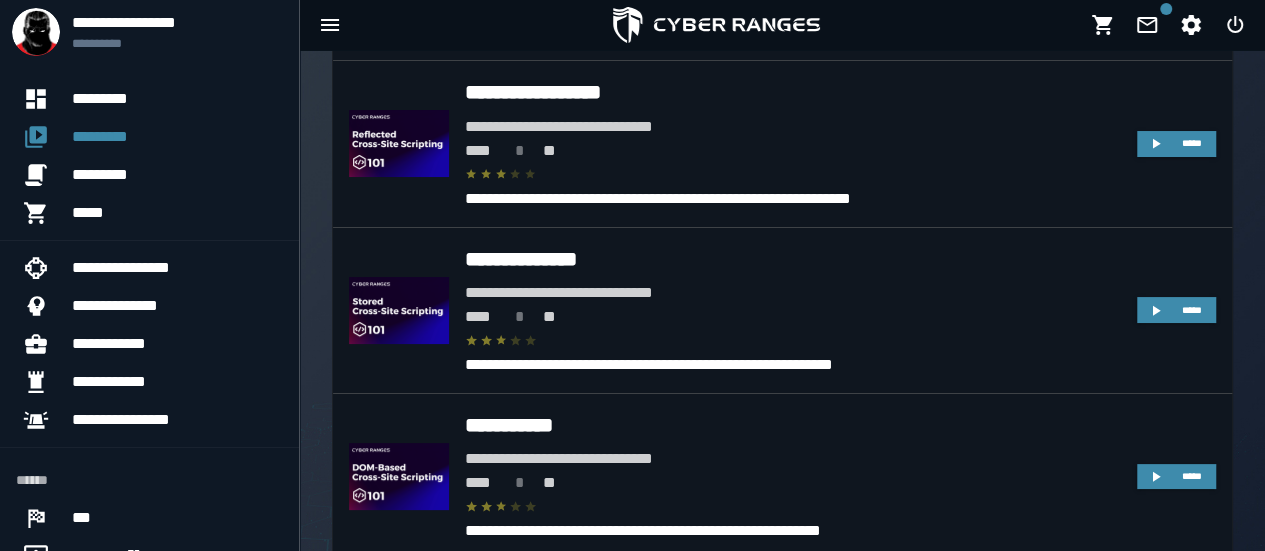 scroll, scrollTop: 2412, scrollLeft: 0, axis: vertical 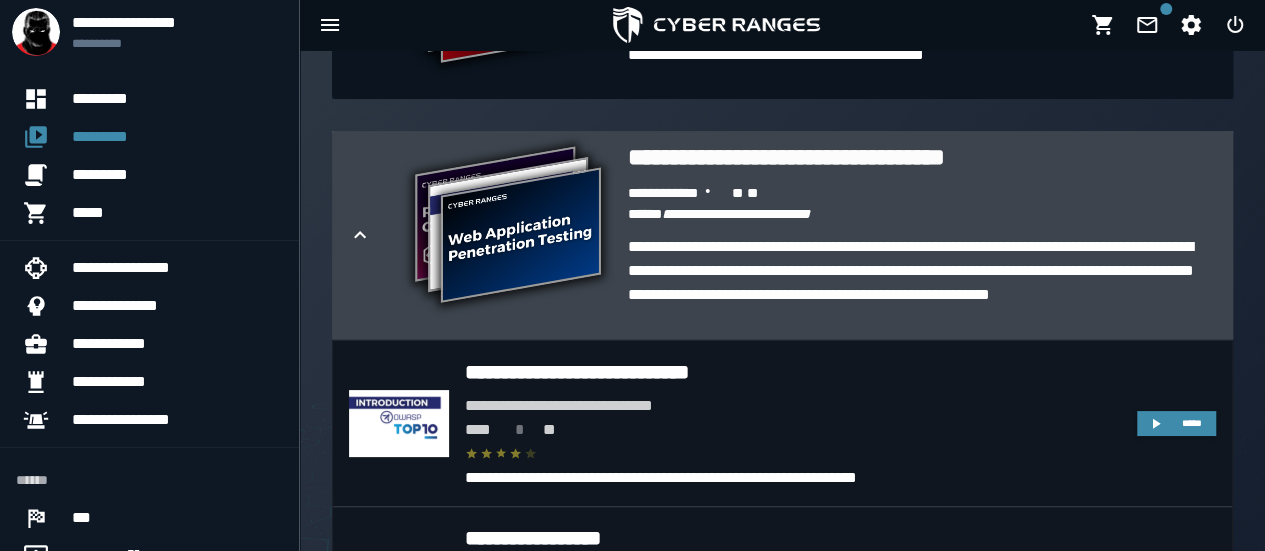 click 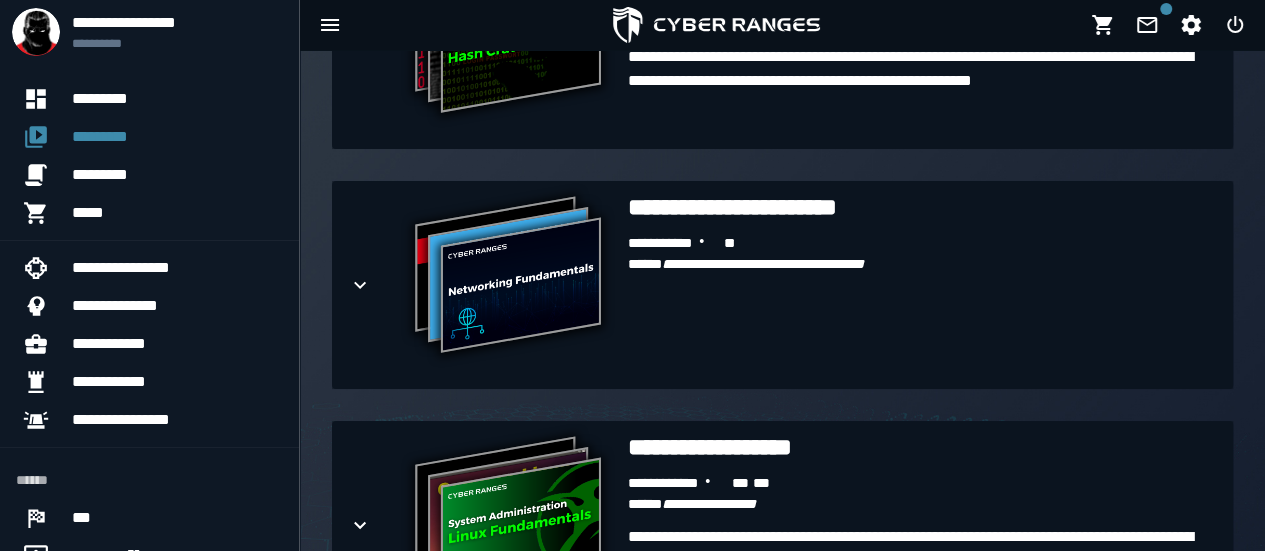 scroll, scrollTop: 934, scrollLeft: 0, axis: vertical 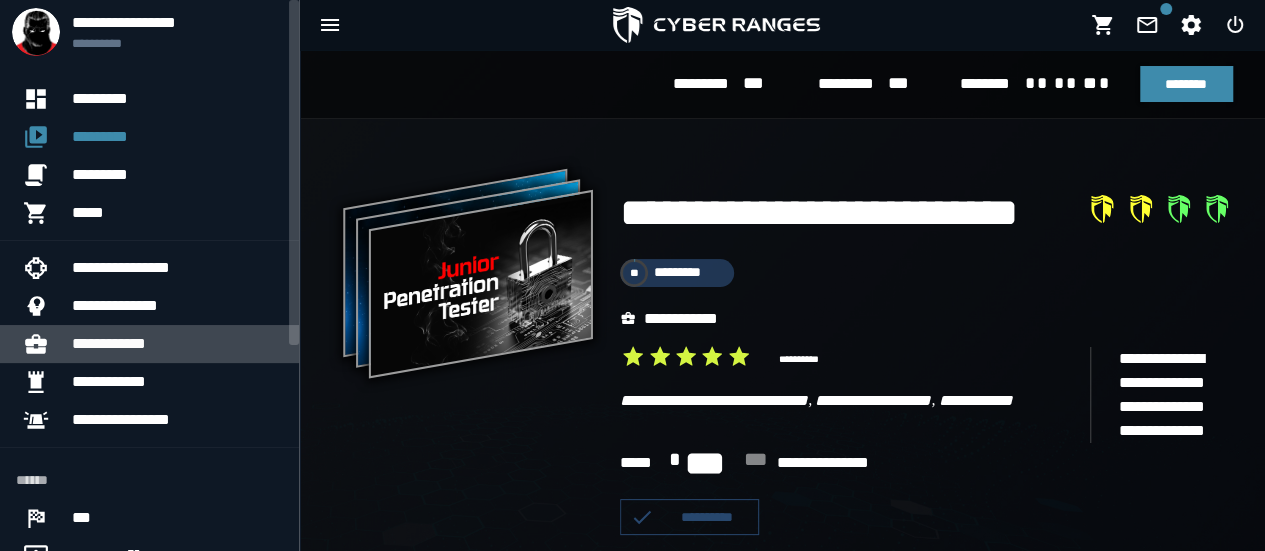 click on "**********" at bounding box center [177, 344] 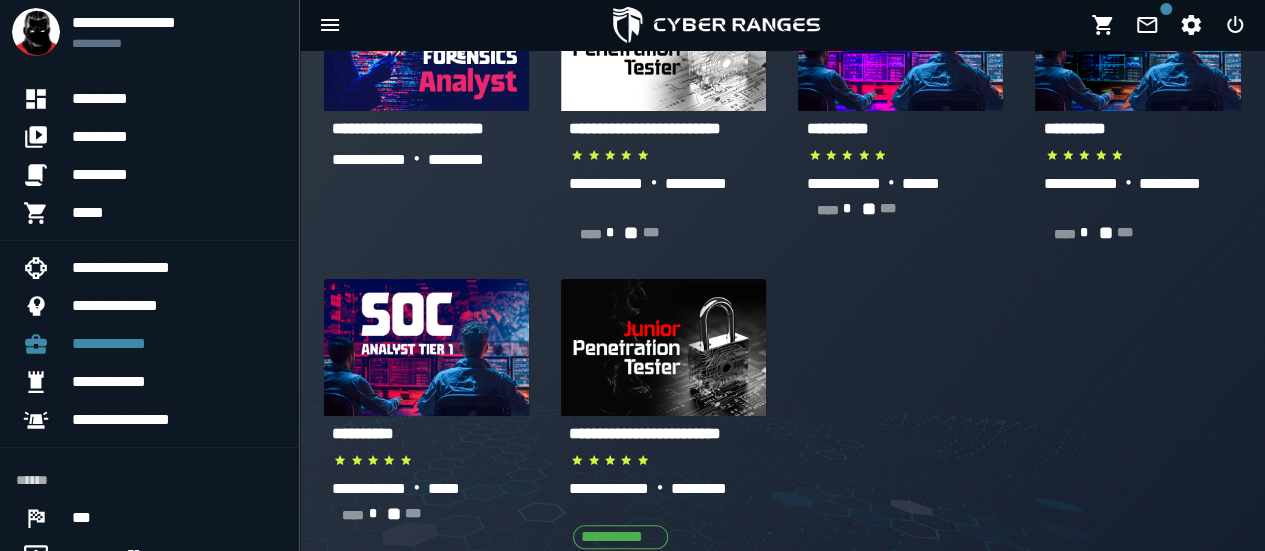 scroll, scrollTop: 258, scrollLeft: 0, axis: vertical 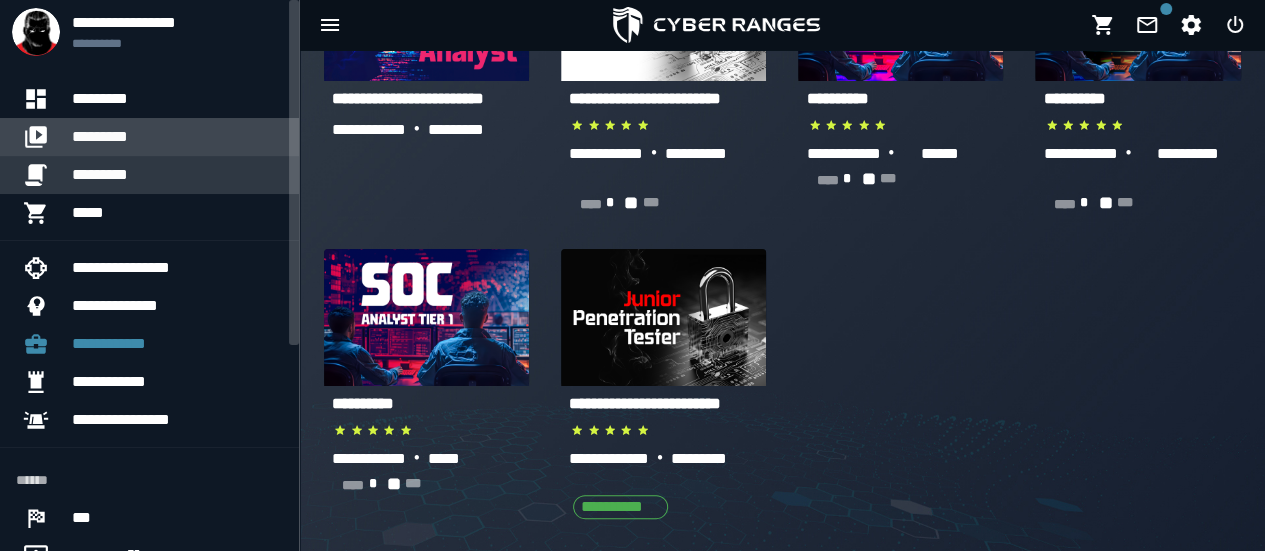drag, startPoint x: 176, startPoint y: 133, endPoint x: 180, endPoint y: 169, distance: 36.221542 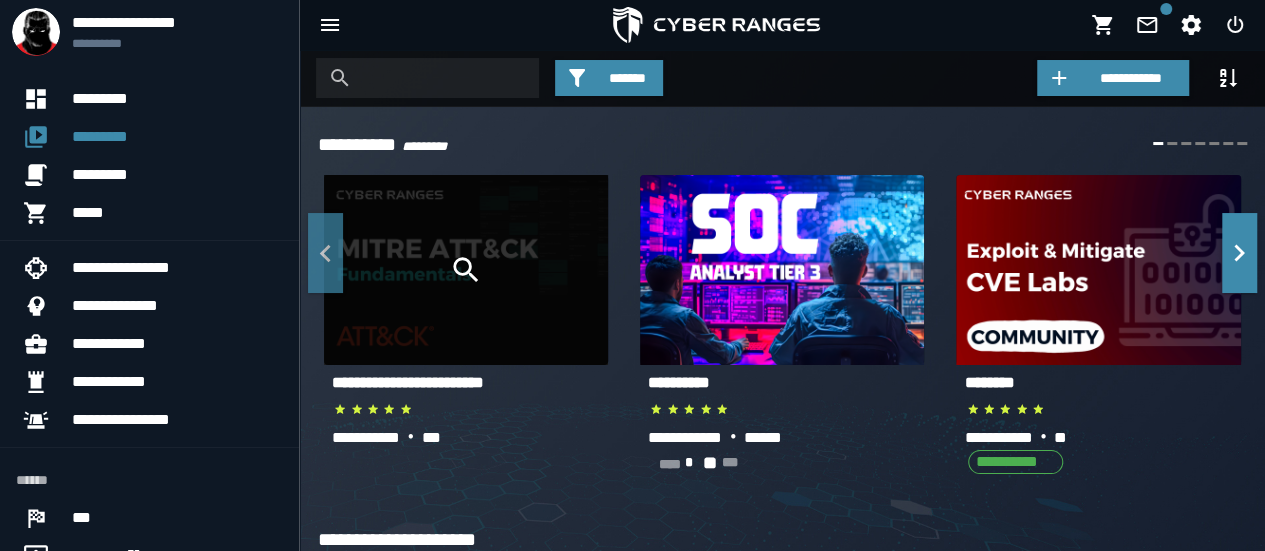 scroll, scrollTop: 482, scrollLeft: 0, axis: vertical 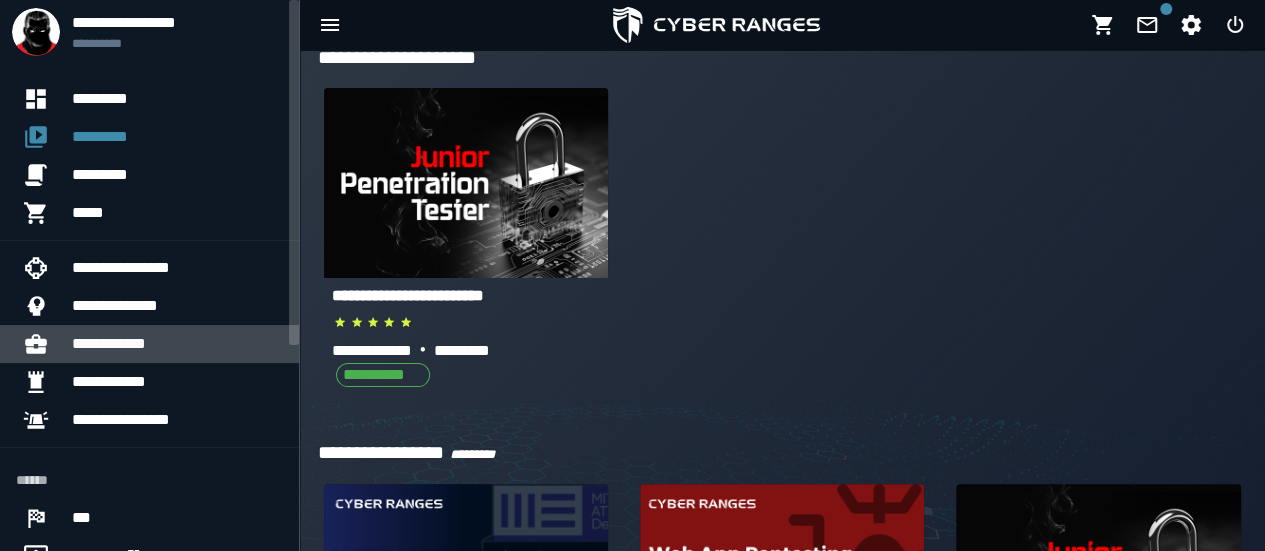 click on "**********" at bounding box center [177, 344] 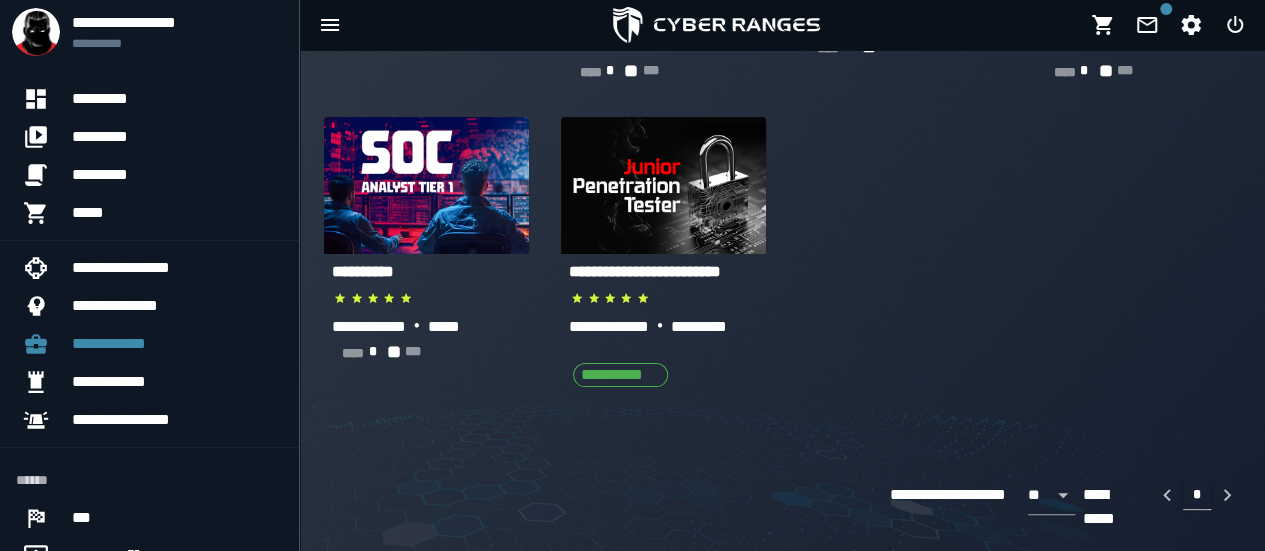 scroll, scrollTop: 373, scrollLeft: 0, axis: vertical 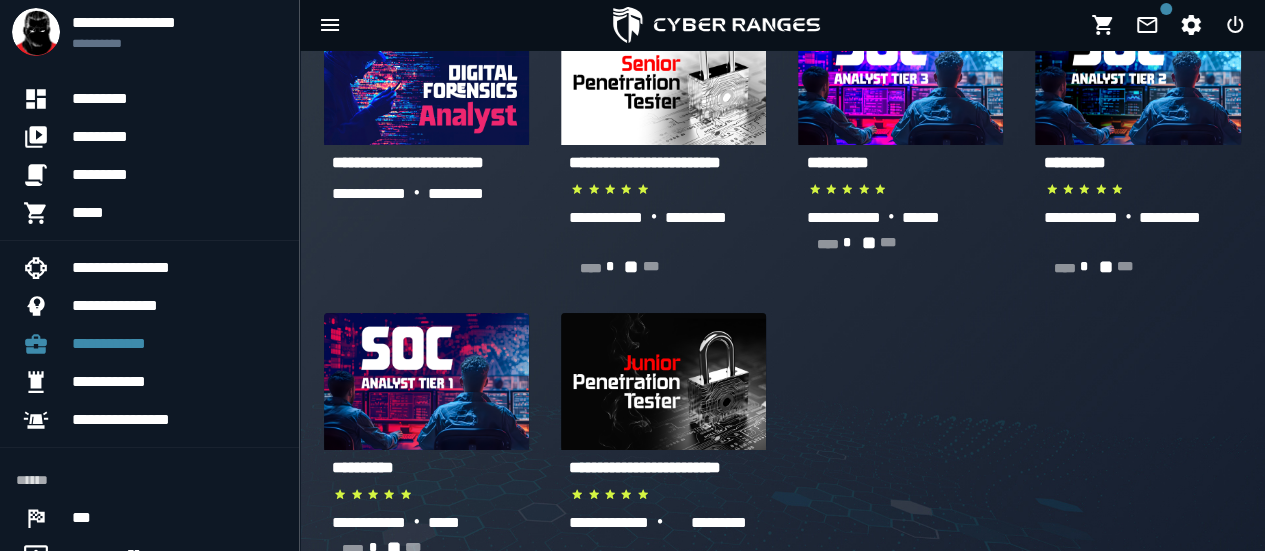 click on "**********" at bounding box center (645, 467) 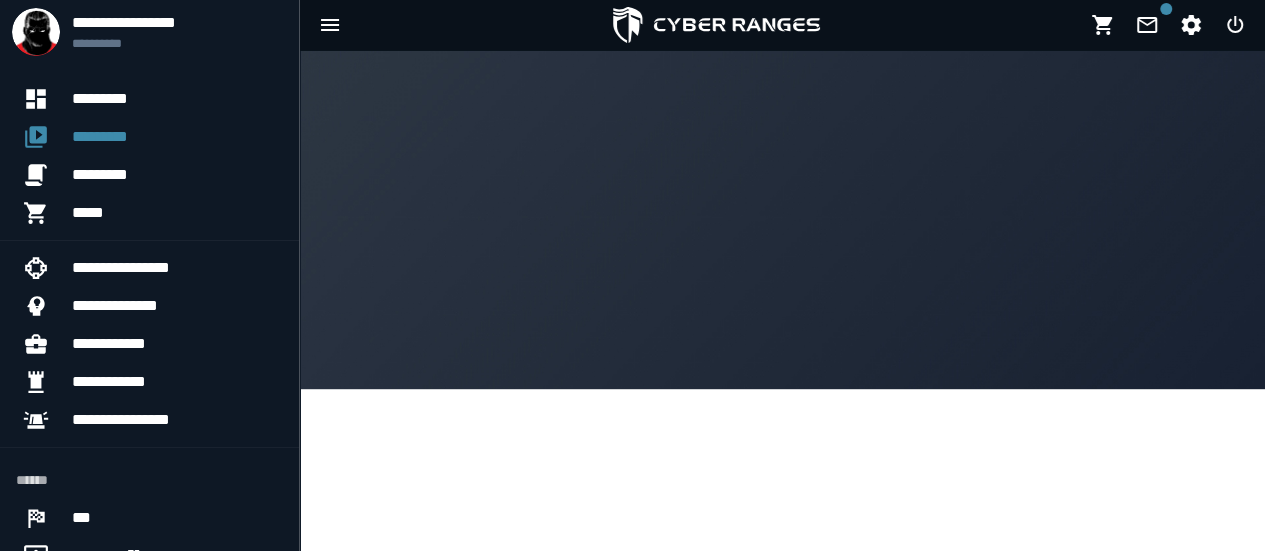 scroll, scrollTop: 0, scrollLeft: 0, axis: both 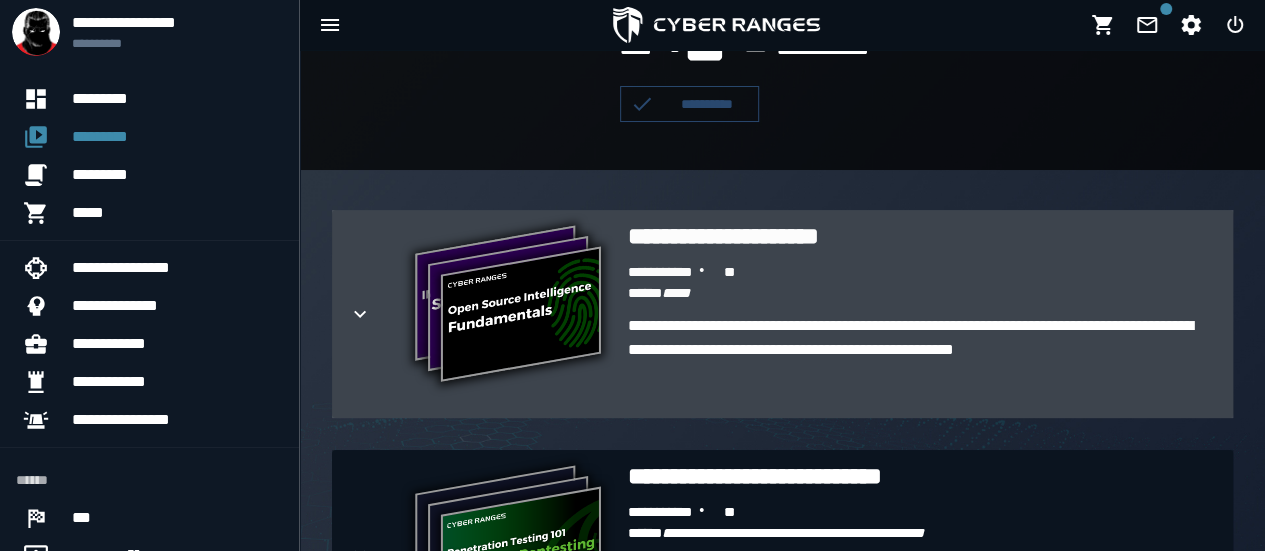 click 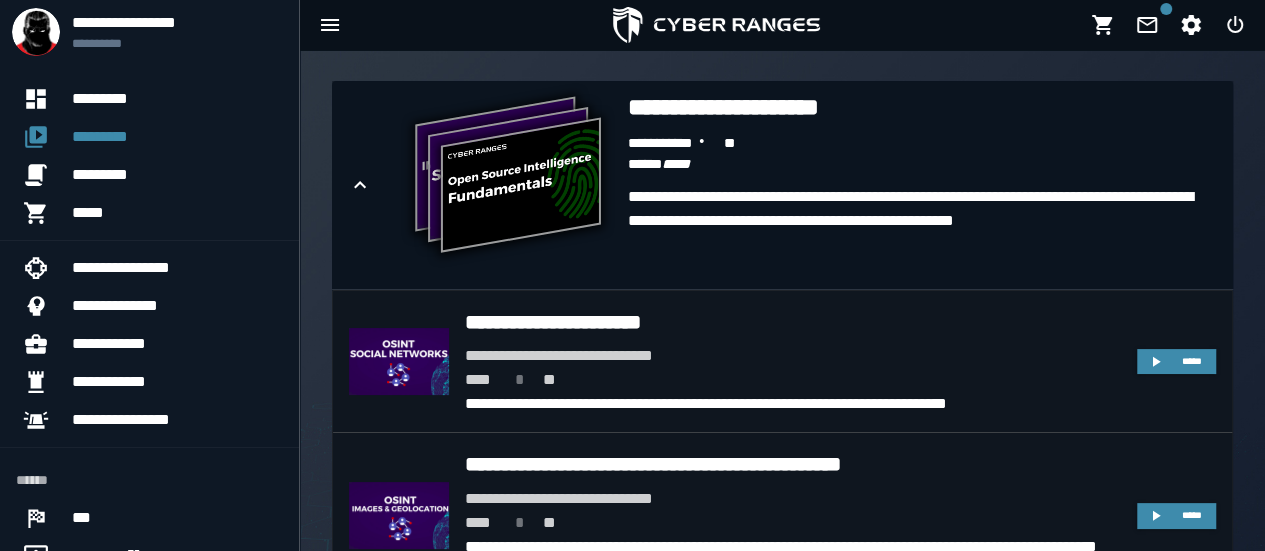 scroll, scrollTop: 553, scrollLeft: 0, axis: vertical 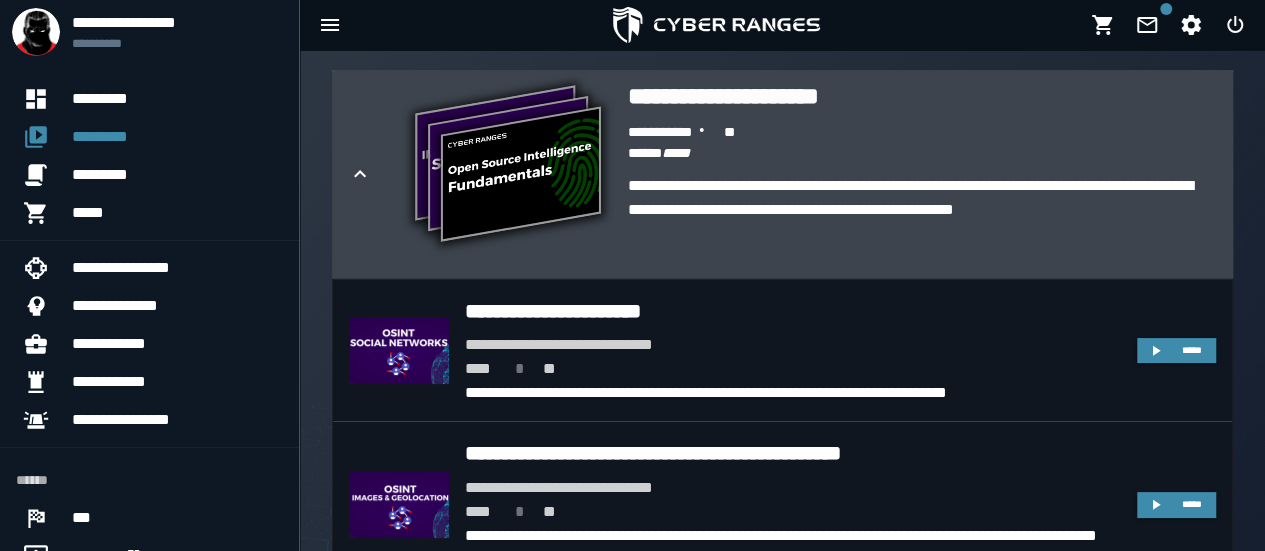 click 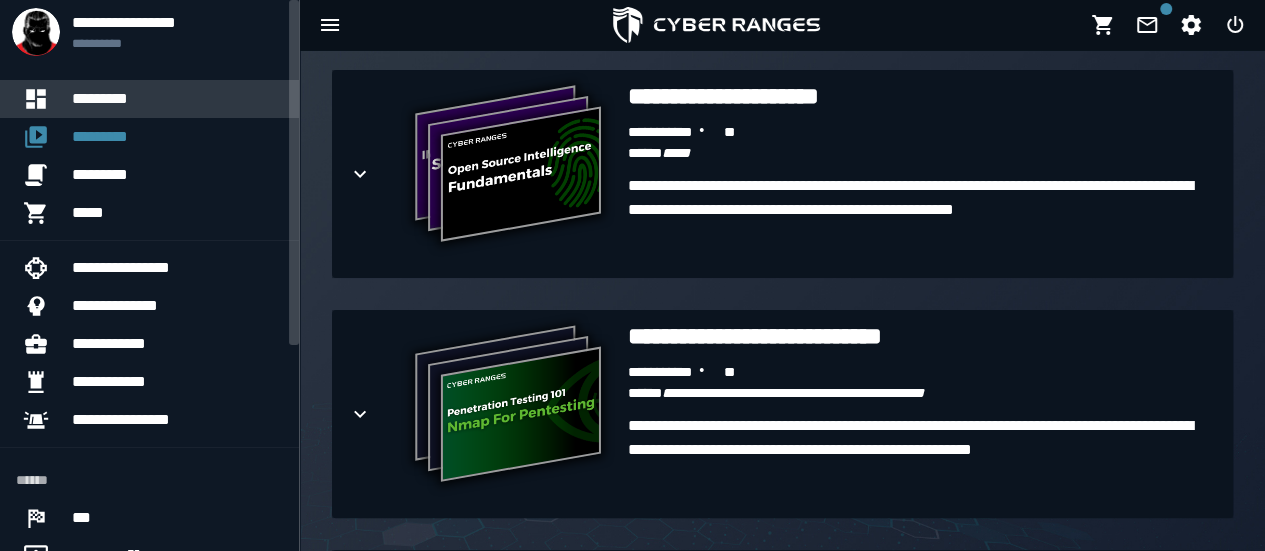scroll, scrollTop: 0, scrollLeft: 0, axis: both 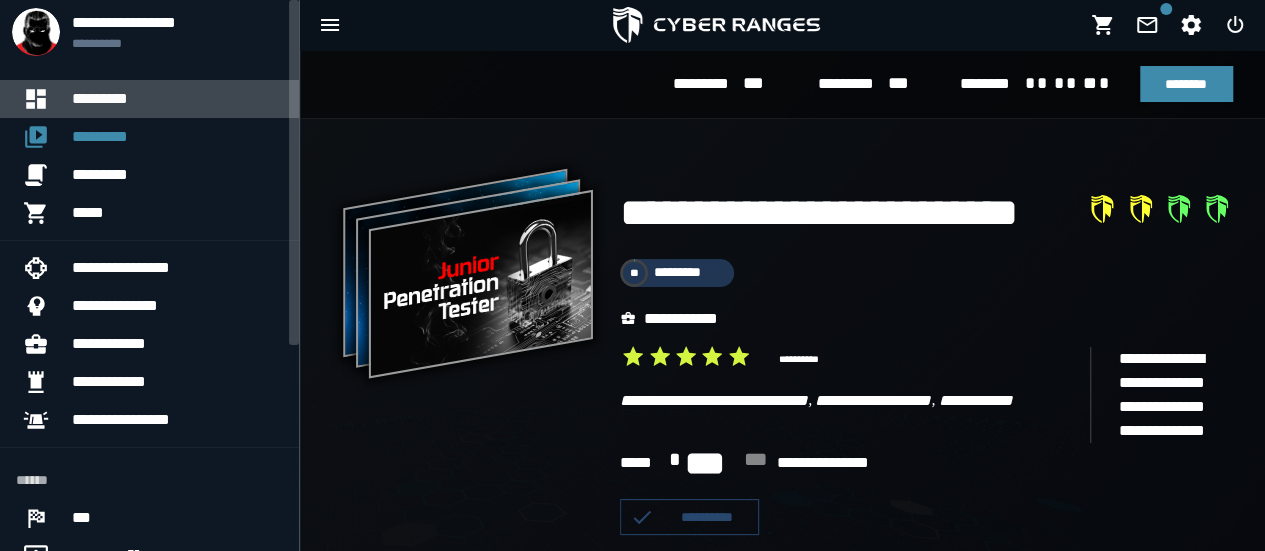 click on "*********" at bounding box center [177, 99] 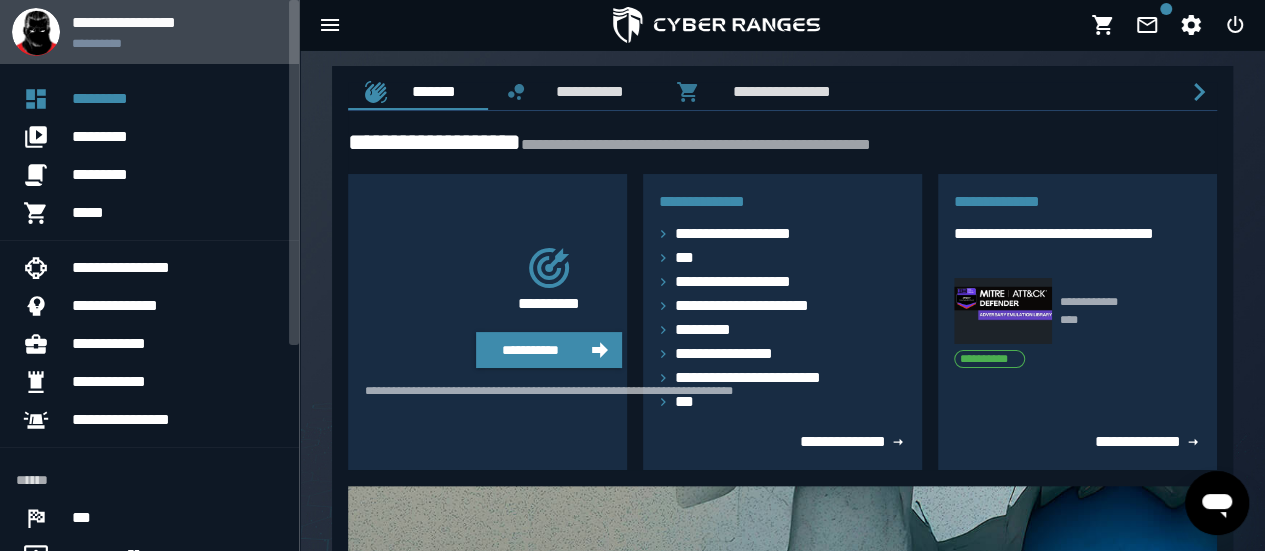 click on "**********" at bounding box center [177, 22] 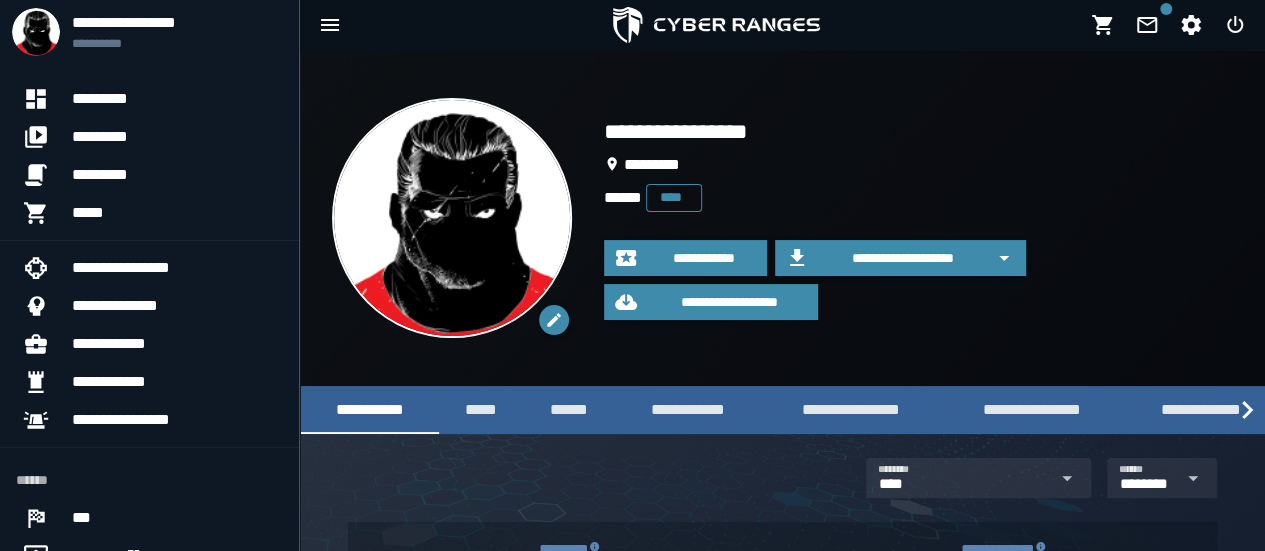 scroll, scrollTop: 482, scrollLeft: 0, axis: vertical 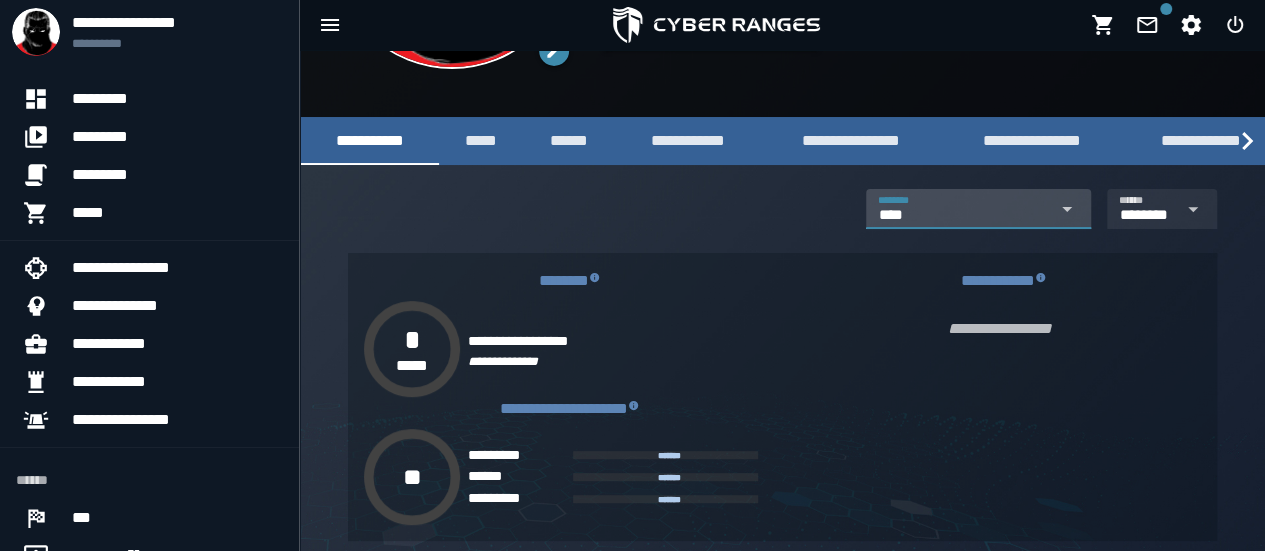 click on "**** ****" at bounding box center [963, 216] 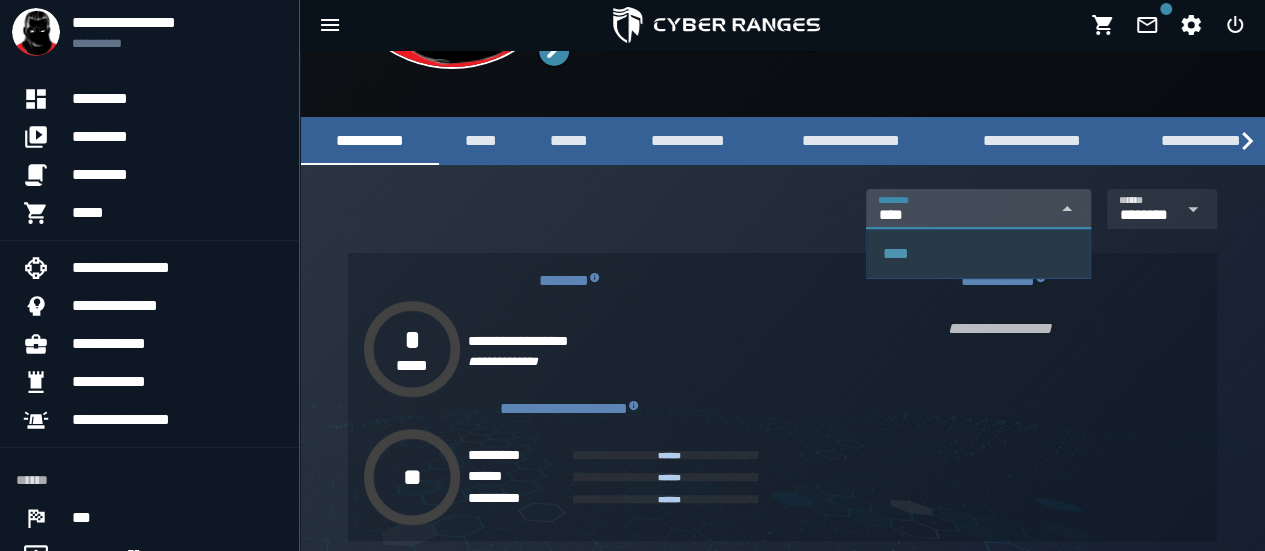click at bounding box center (1064, 209) 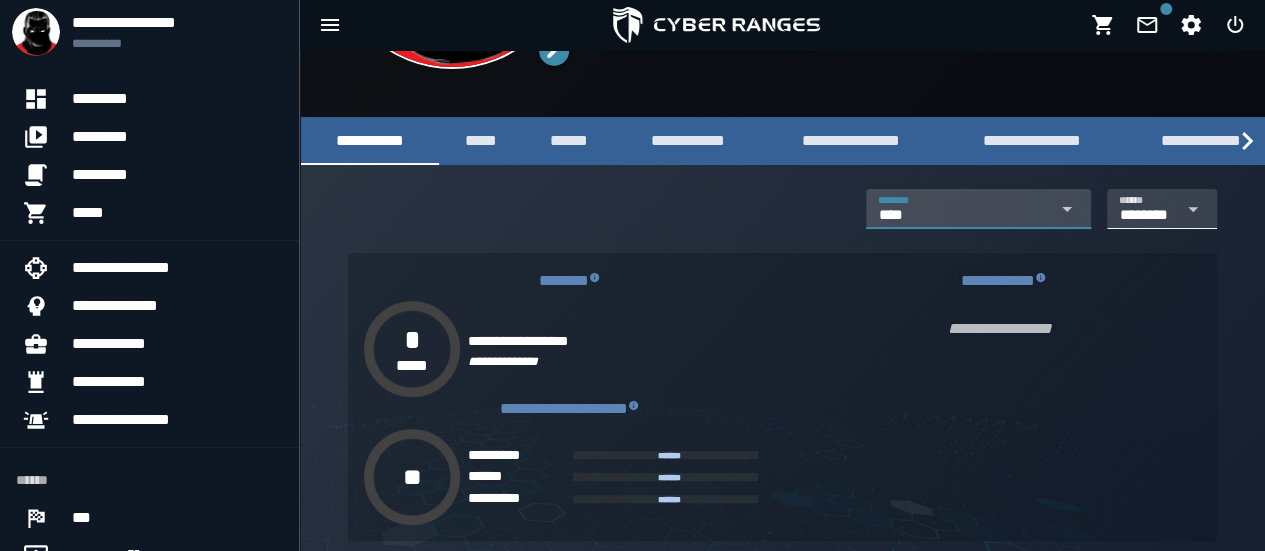 scroll, scrollTop: 0, scrollLeft: 32, axis: horizontal 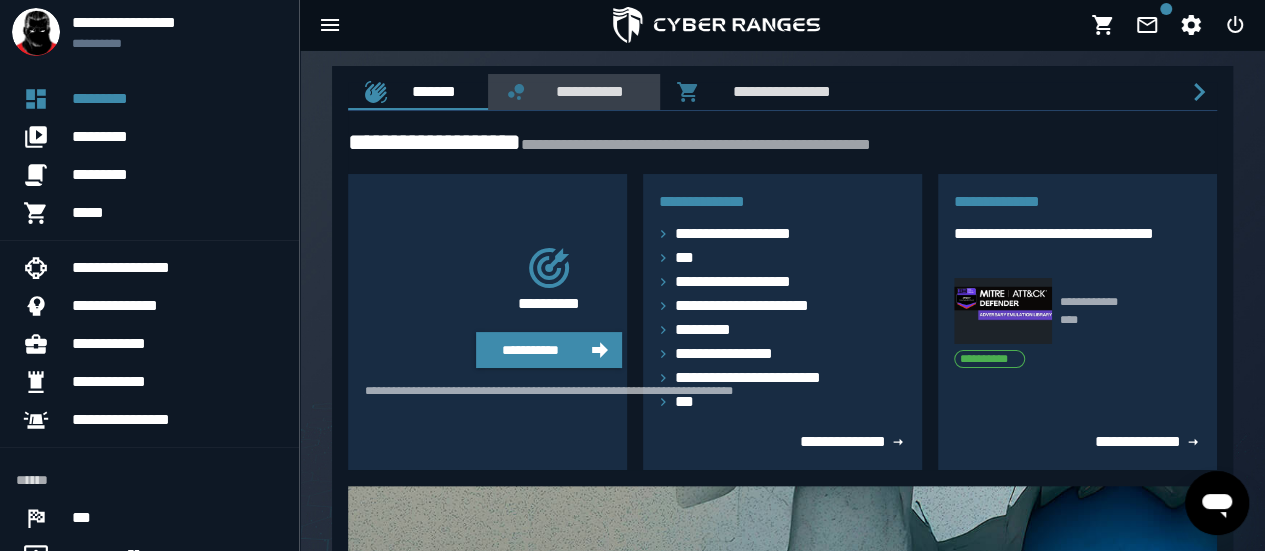click on "**********" at bounding box center [586, 91] 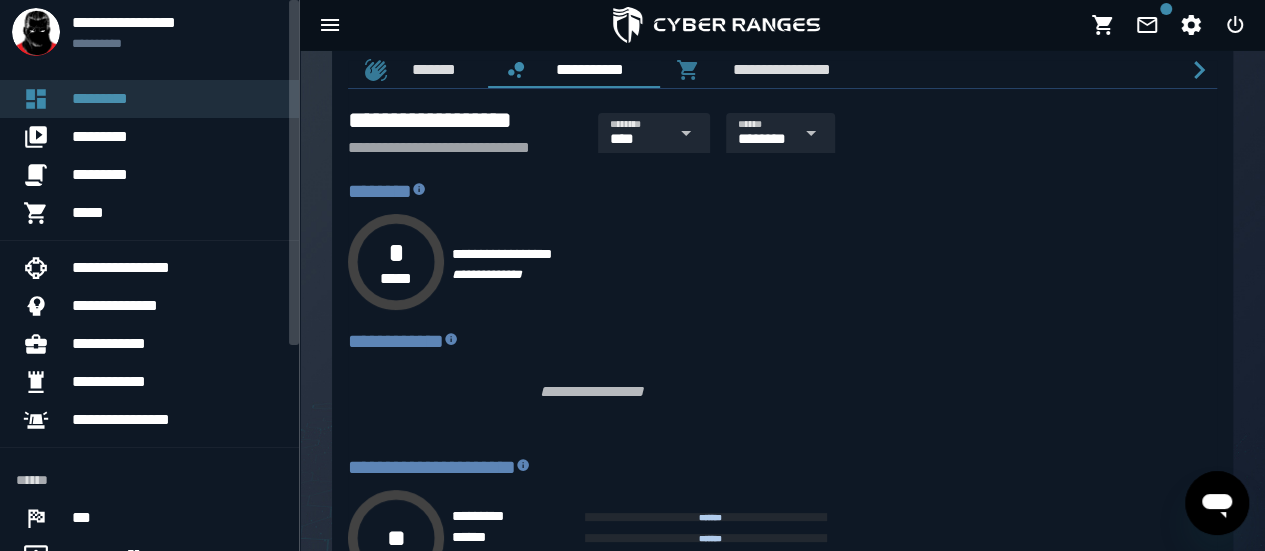 scroll, scrollTop: 0, scrollLeft: 0, axis: both 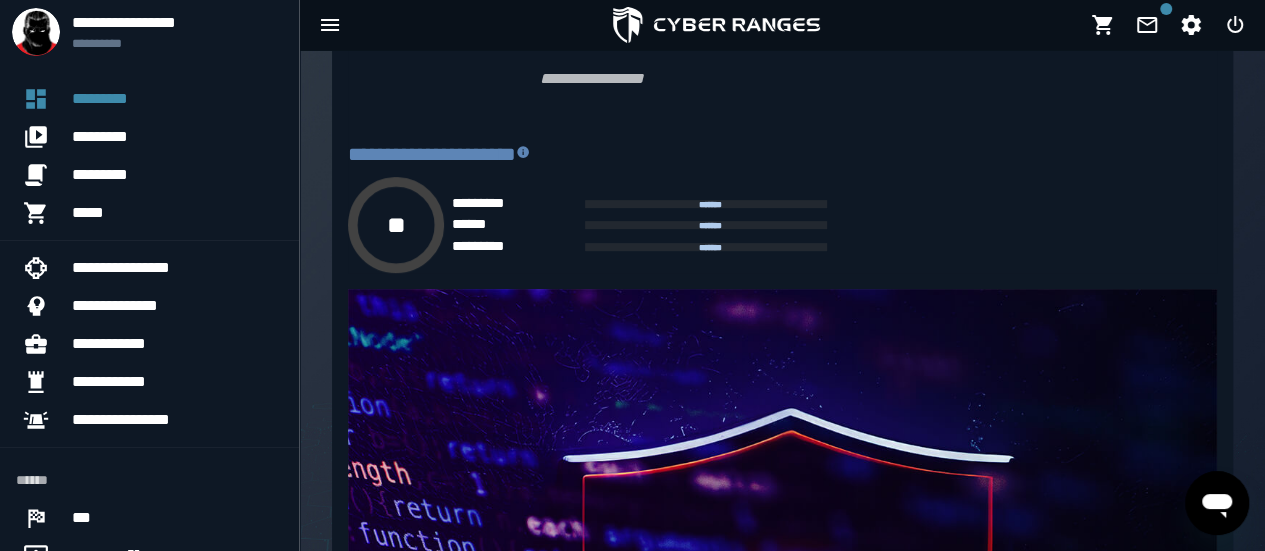 click on "*******" at bounding box center (710, 203) 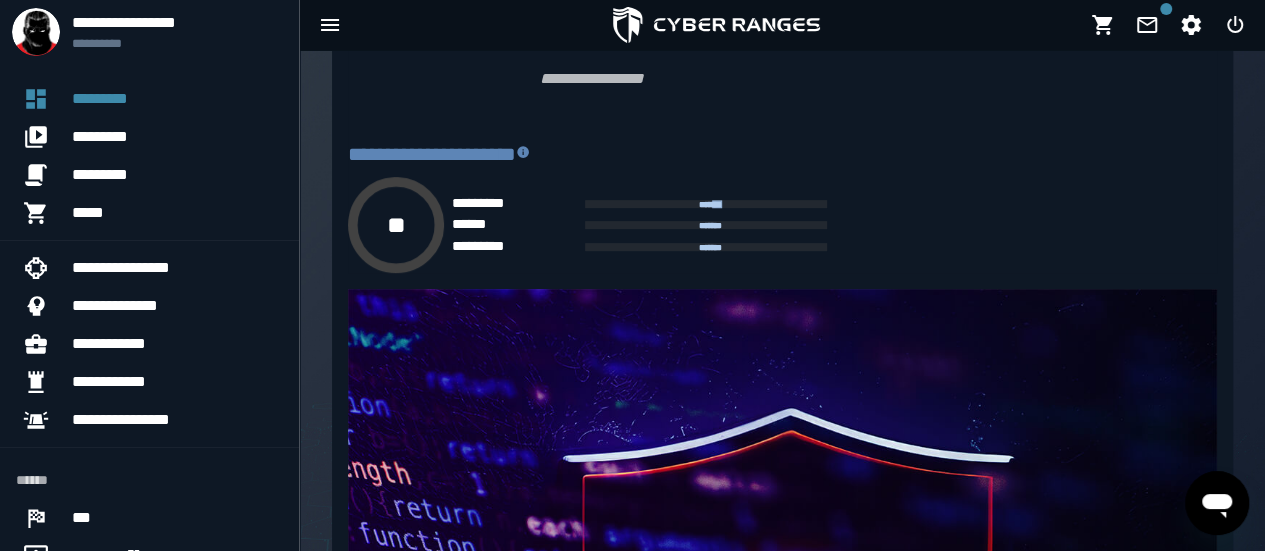click on "*******" at bounding box center (710, 203) 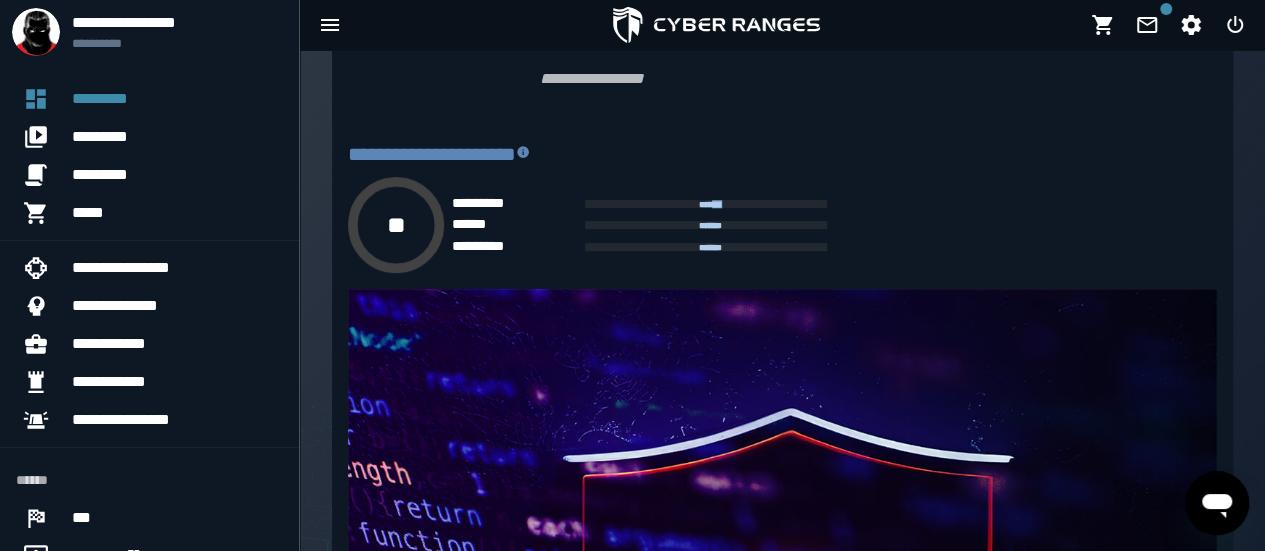 scroll, scrollTop: 0, scrollLeft: 0, axis: both 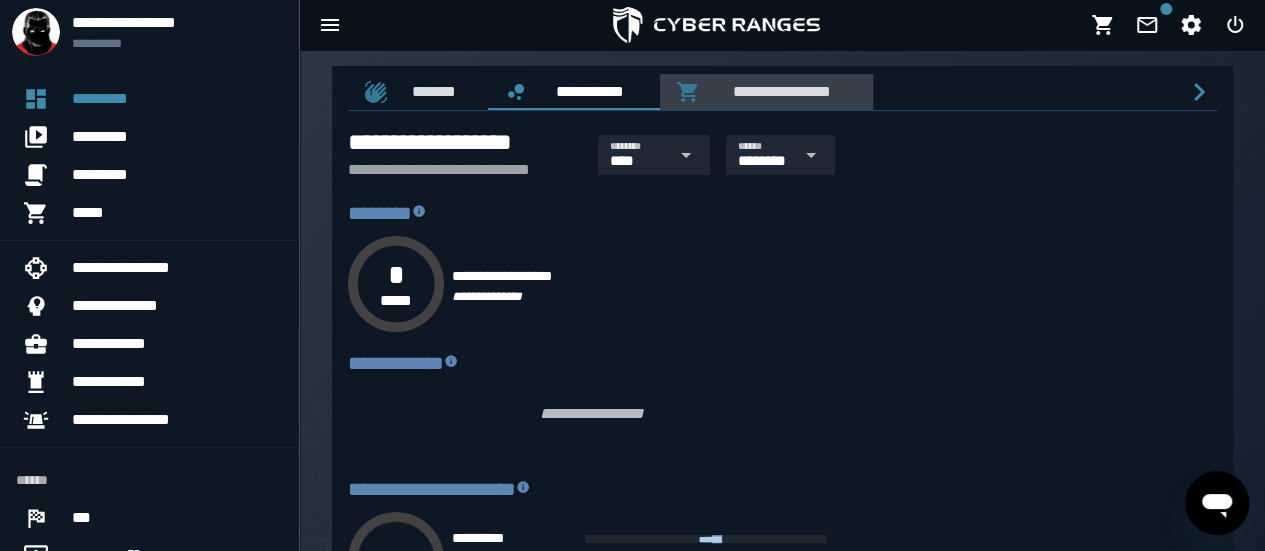 click on "**********" at bounding box center (778, 91) 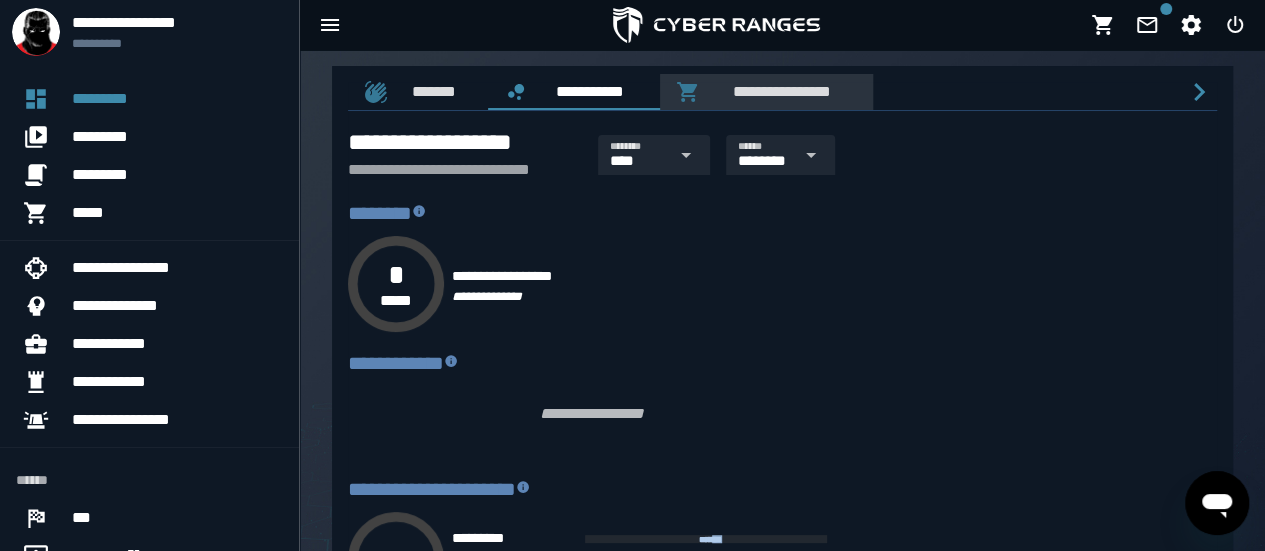 scroll, scrollTop: 0, scrollLeft: 37, axis: horizontal 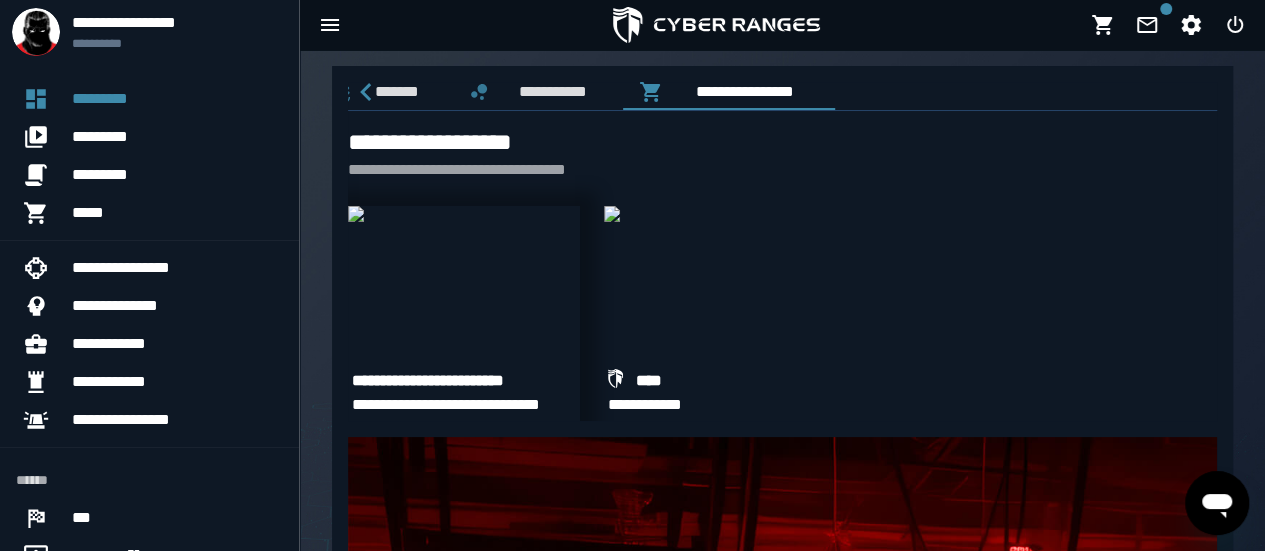 click on "**********" at bounding box center [464, 381] 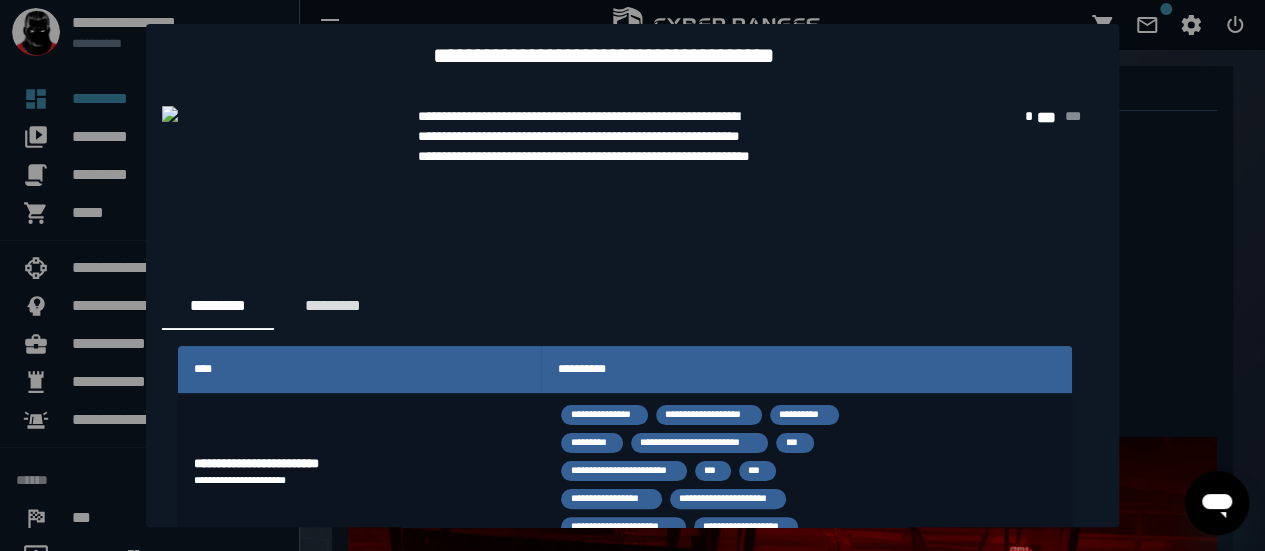 scroll, scrollTop: 367, scrollLeft: 0, axis: vertical 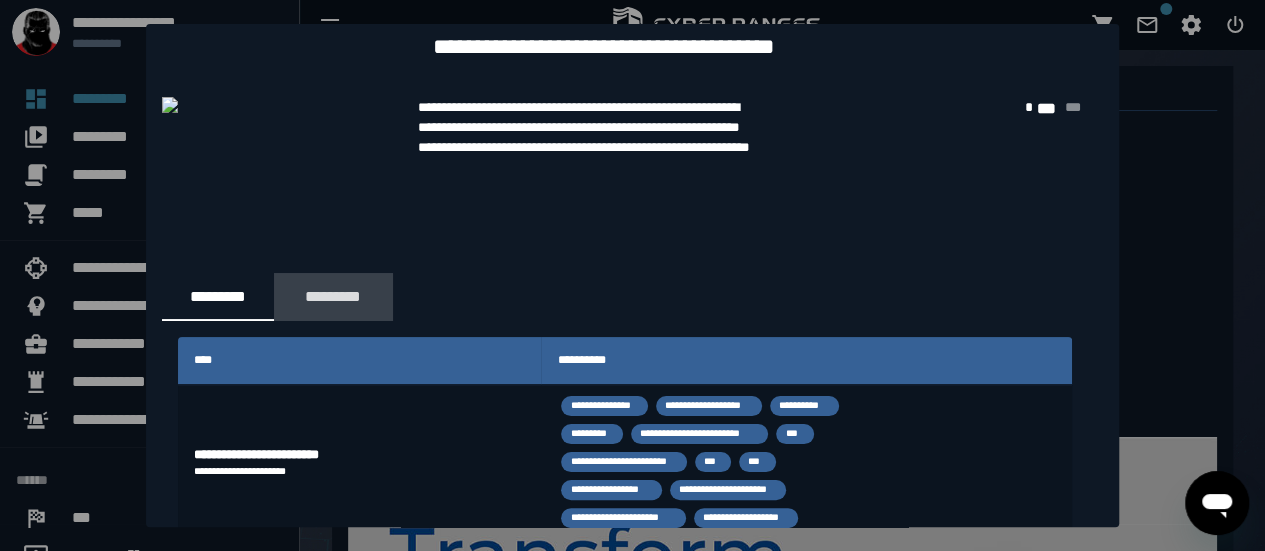 click on "*********" at bounding box center (333, 296) 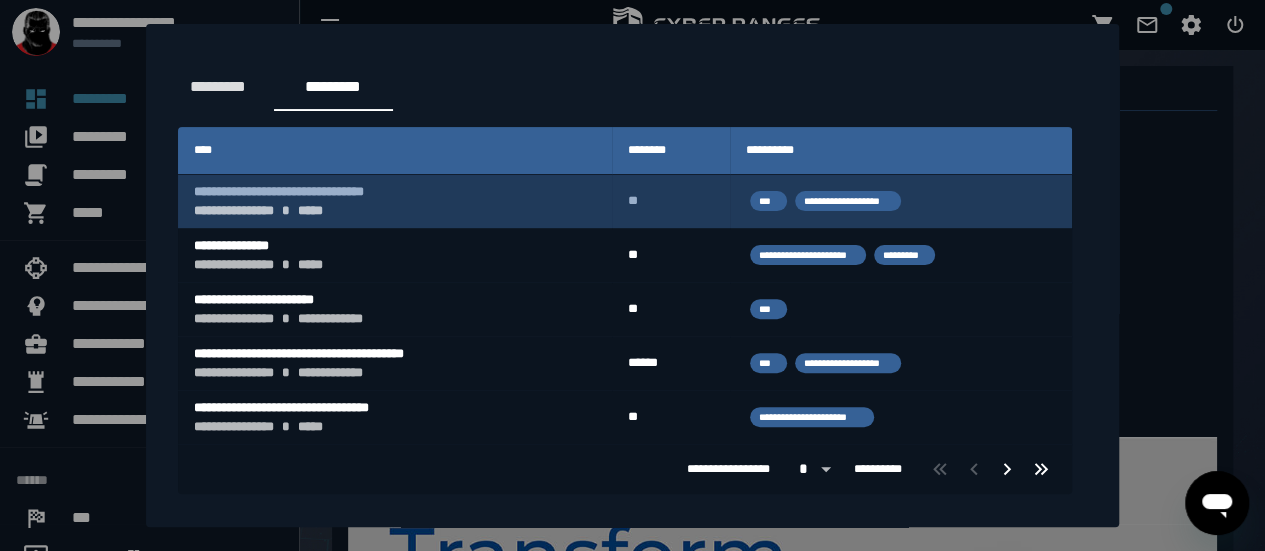 scroll, scrollTop: 265, scrollLeft: 0, axis: vertical 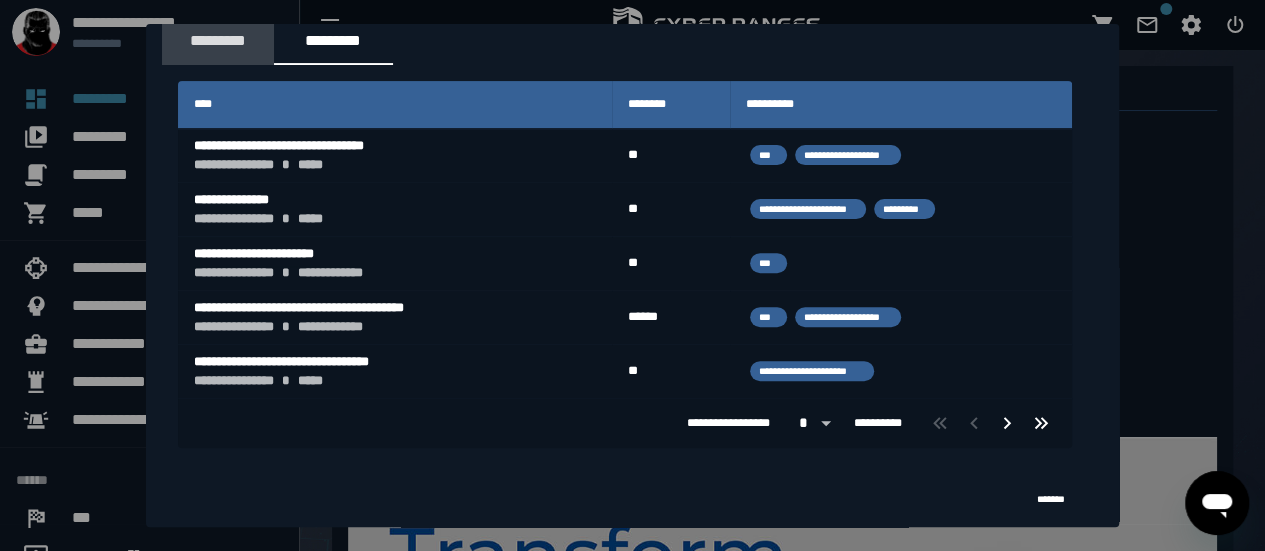 click on "*********" at bounding box center [218, 40] 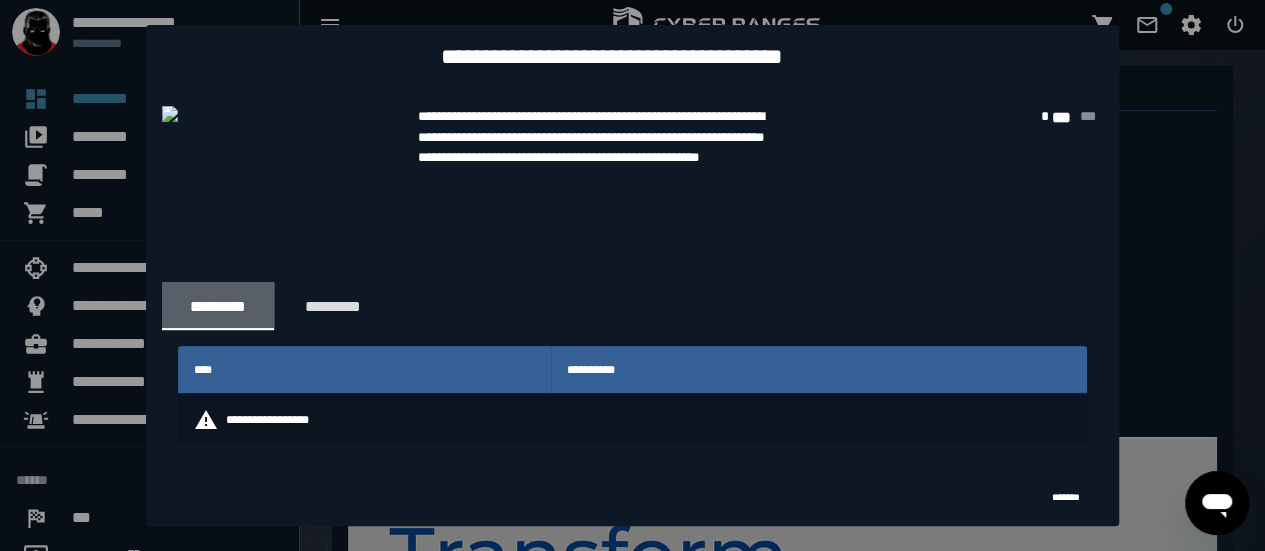 scroll, scrollTop: 0, scrollLeft: 0, axis: both 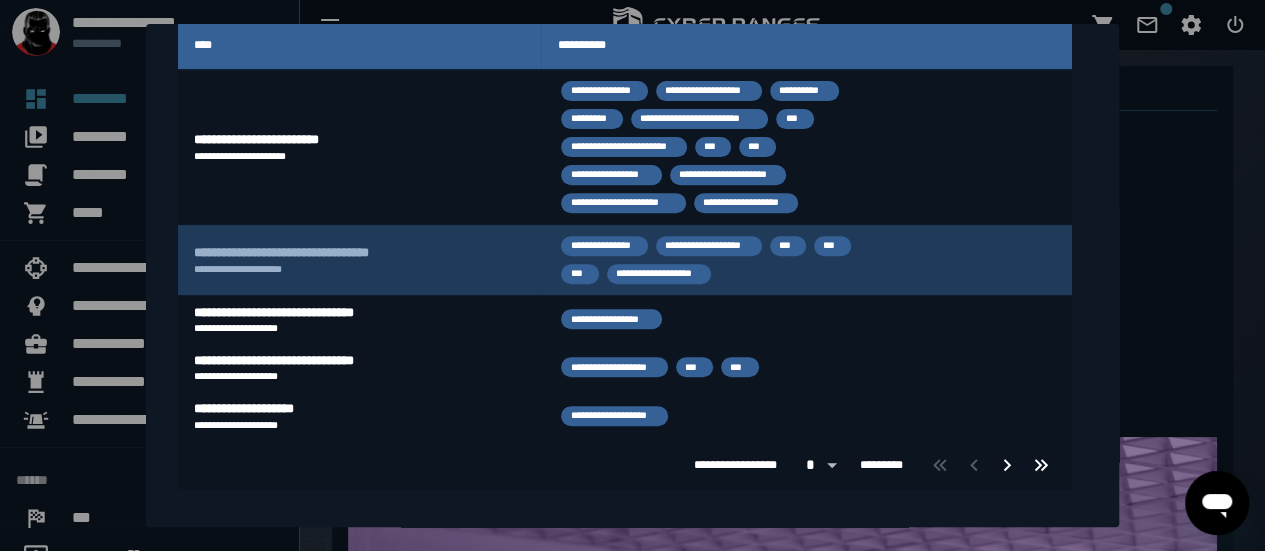 click on "**********" at bounding box center (360, 260) 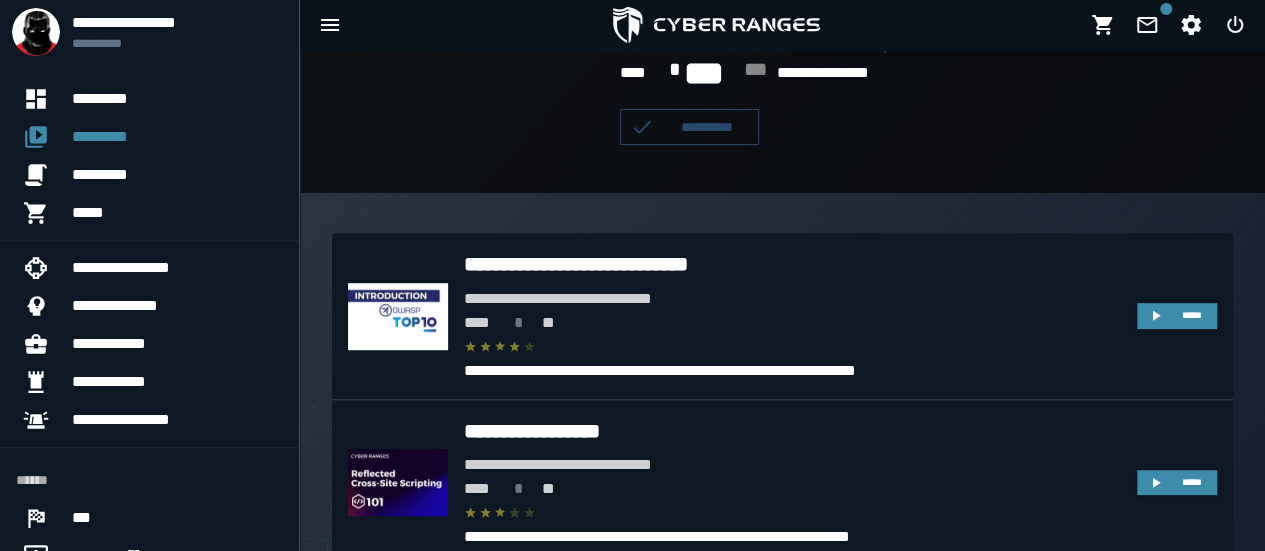 scroll, scrollTop: 0, scrollLeft: 0, axis: both 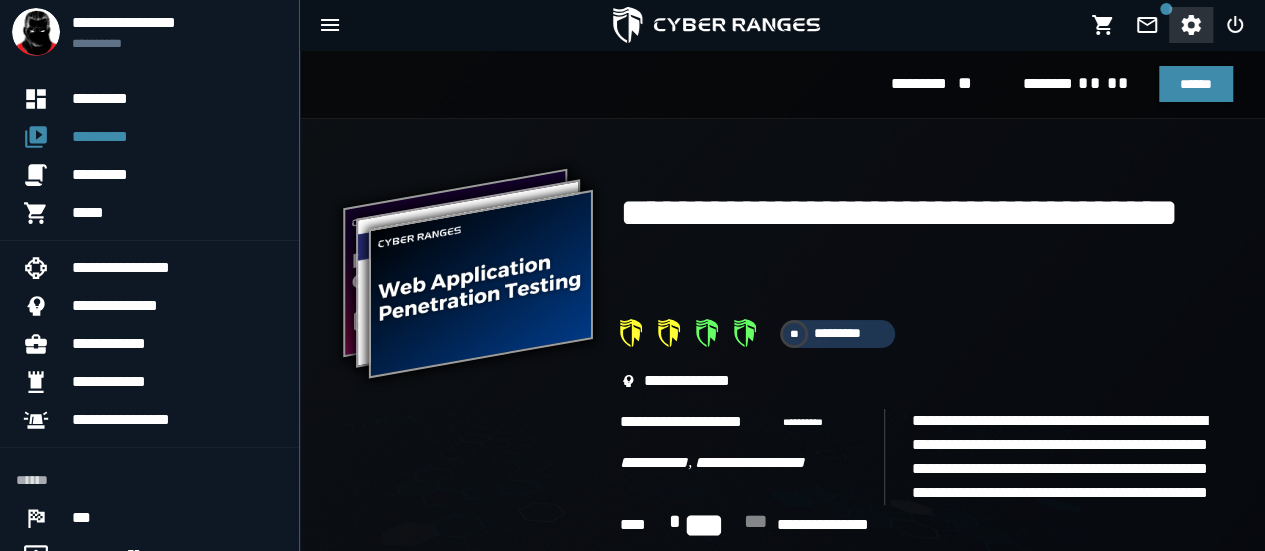 click 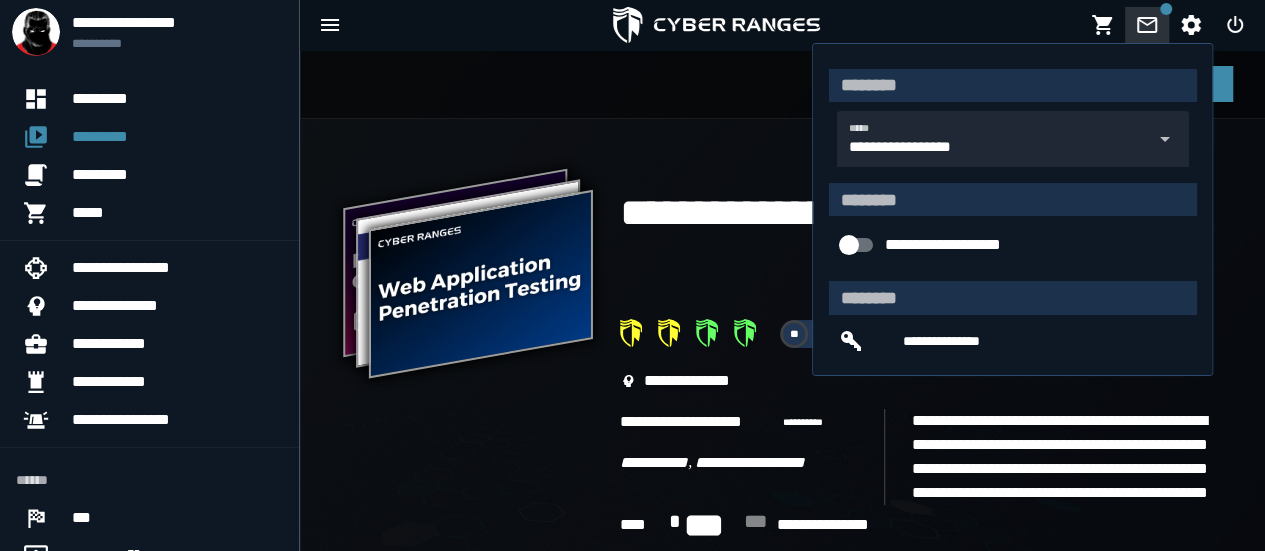 click 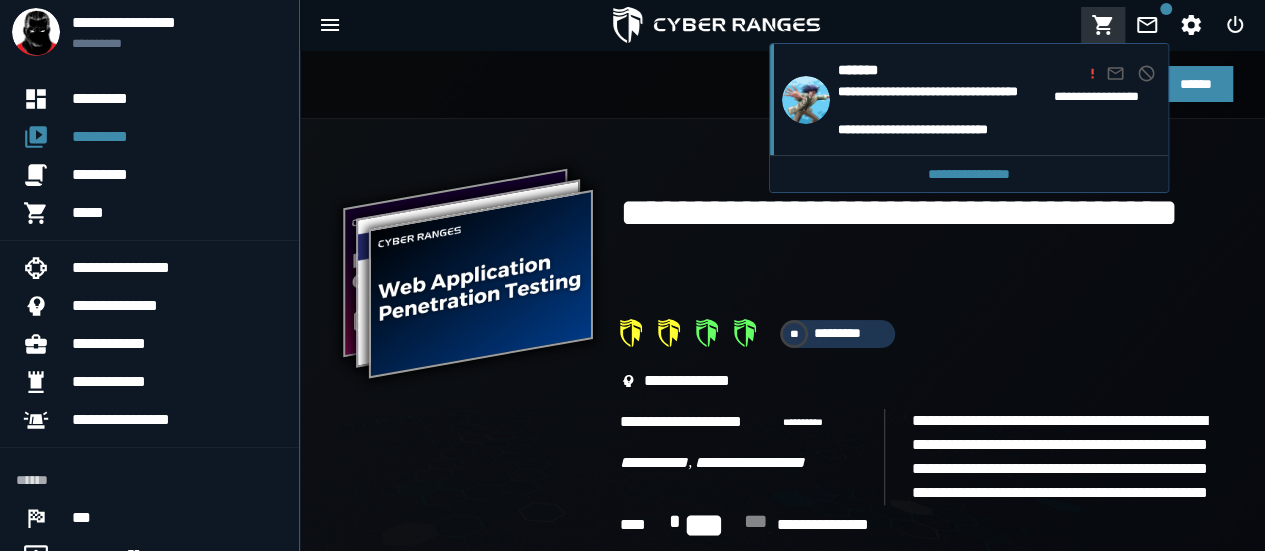 click 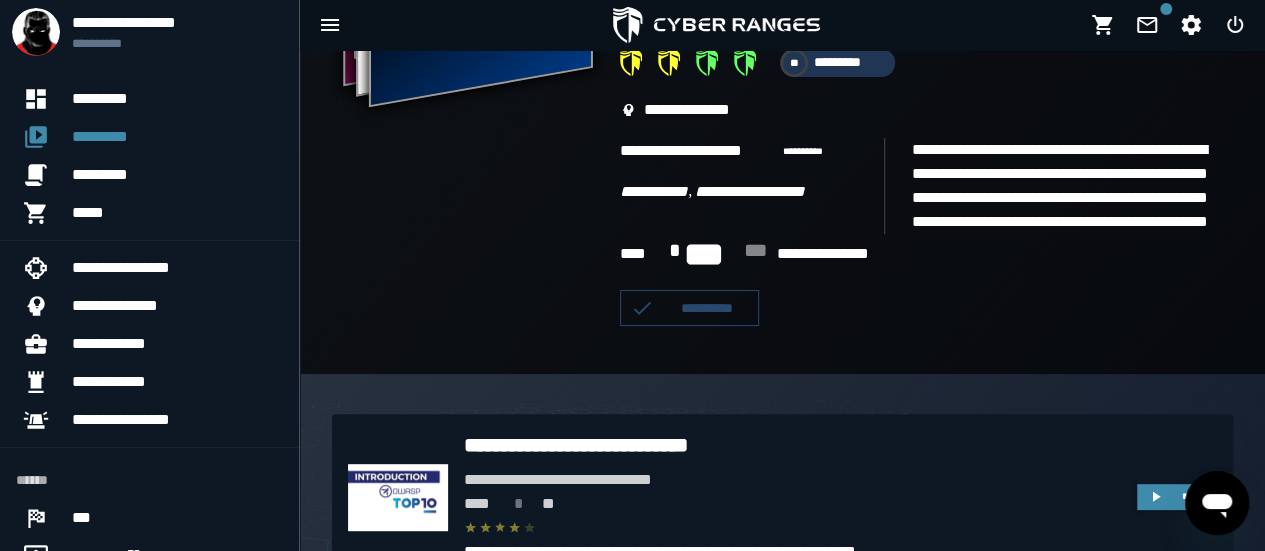 scroll, scrollTop: 0, scrollLeft: 0, axis: both 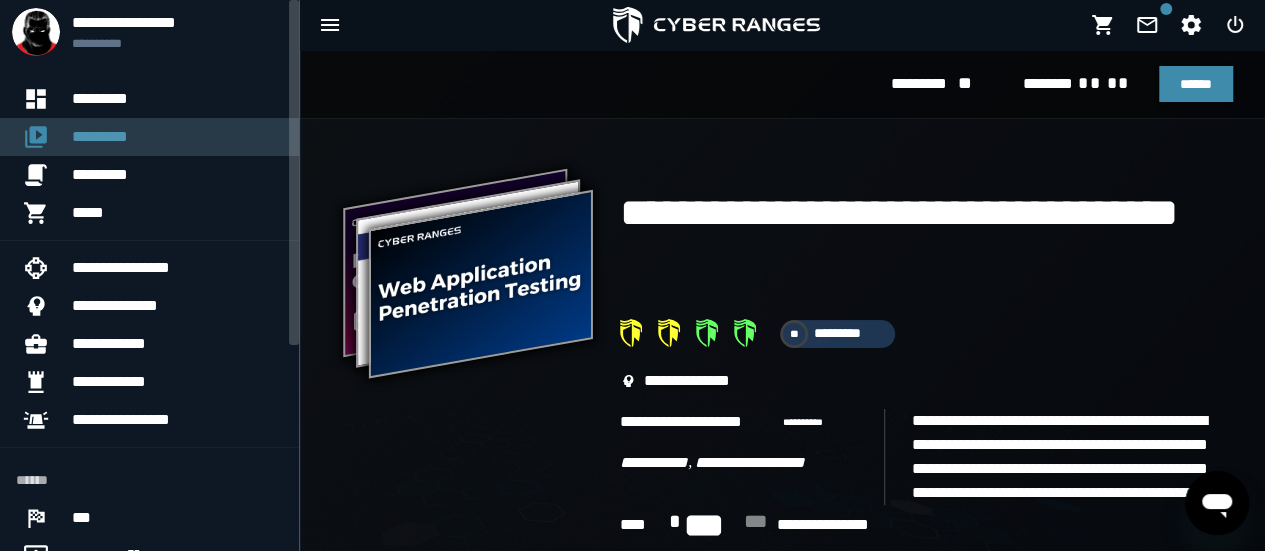 click on "*********" at bounding box center (177, 137) 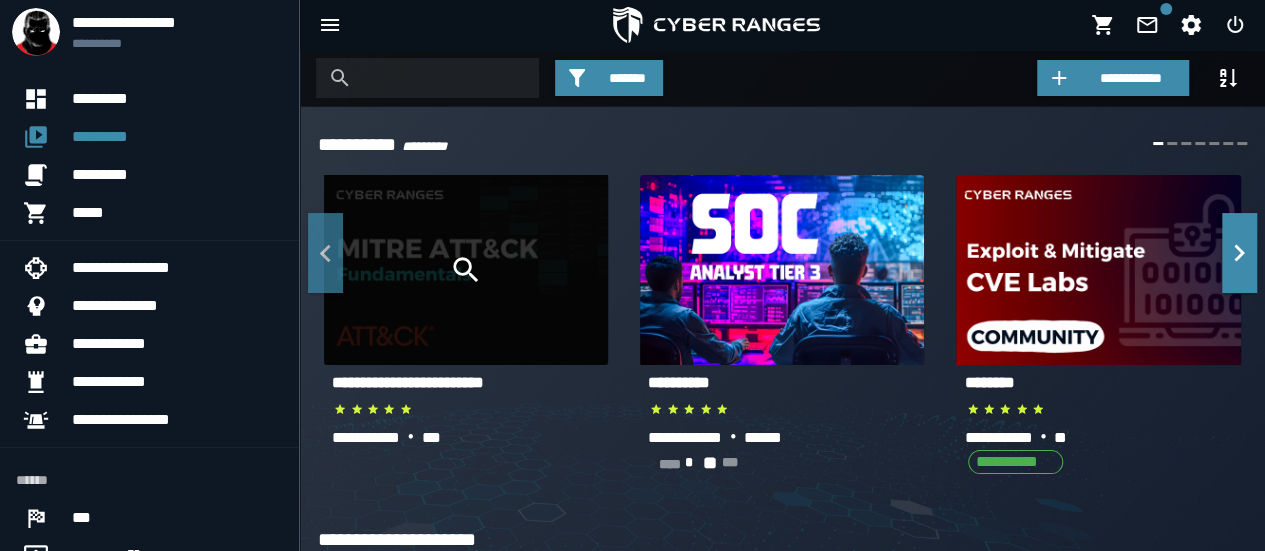 scroll, scrollTop: 482, scrollLeft: 0, axis: vertical 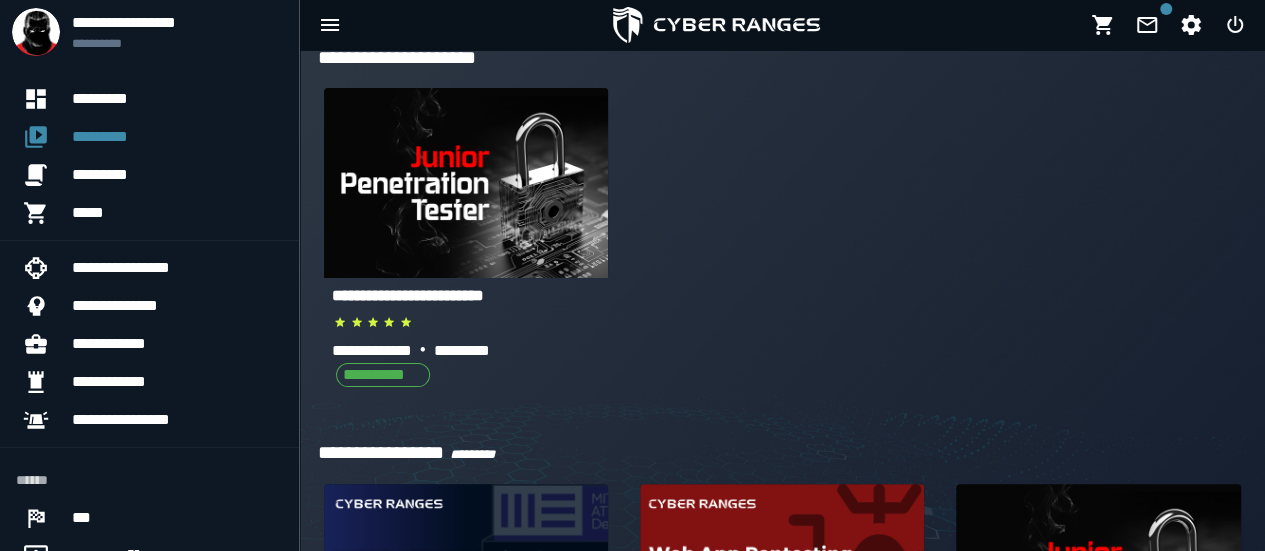 click on "**********" at bounding box center (408, 295) 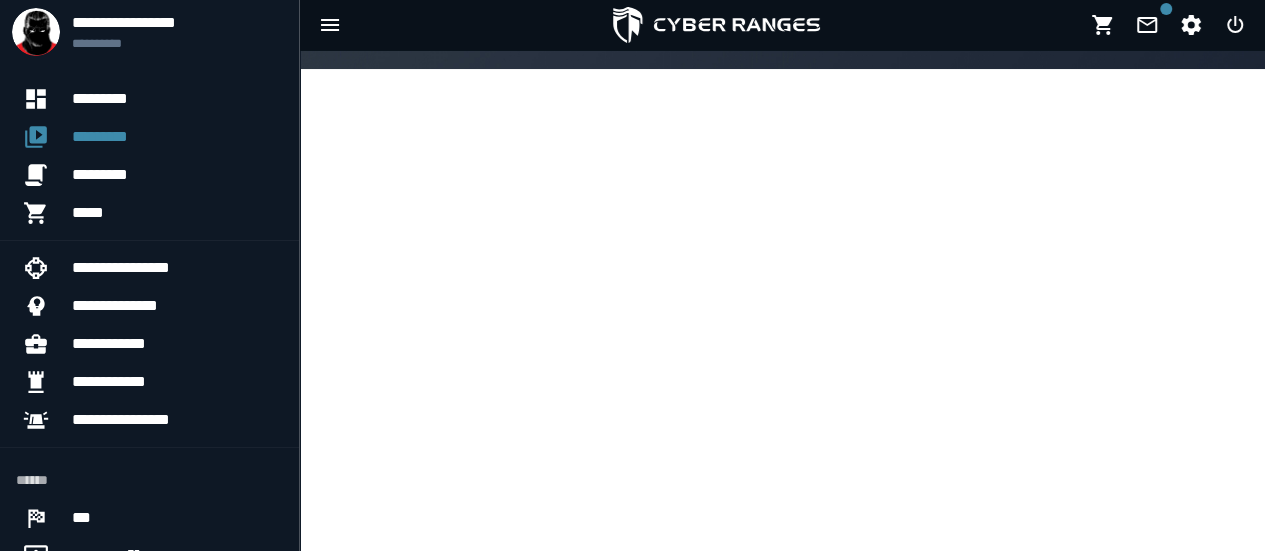scroll, scrollTop: 0, scrollLeft: 0, axis: both 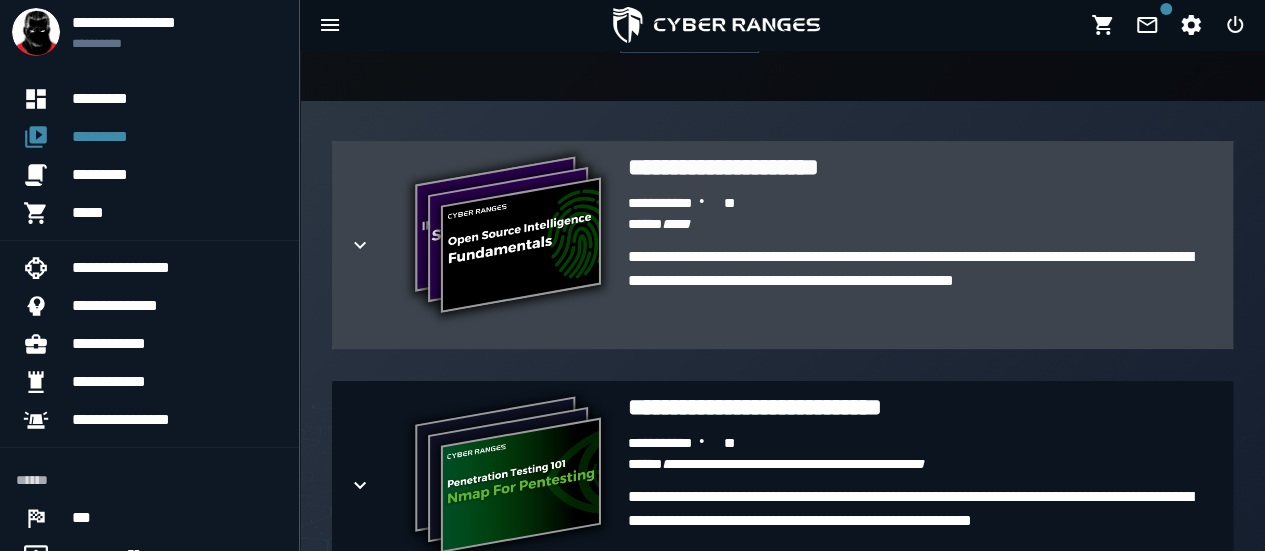 click on "**********" at bounding box center (922, 167) 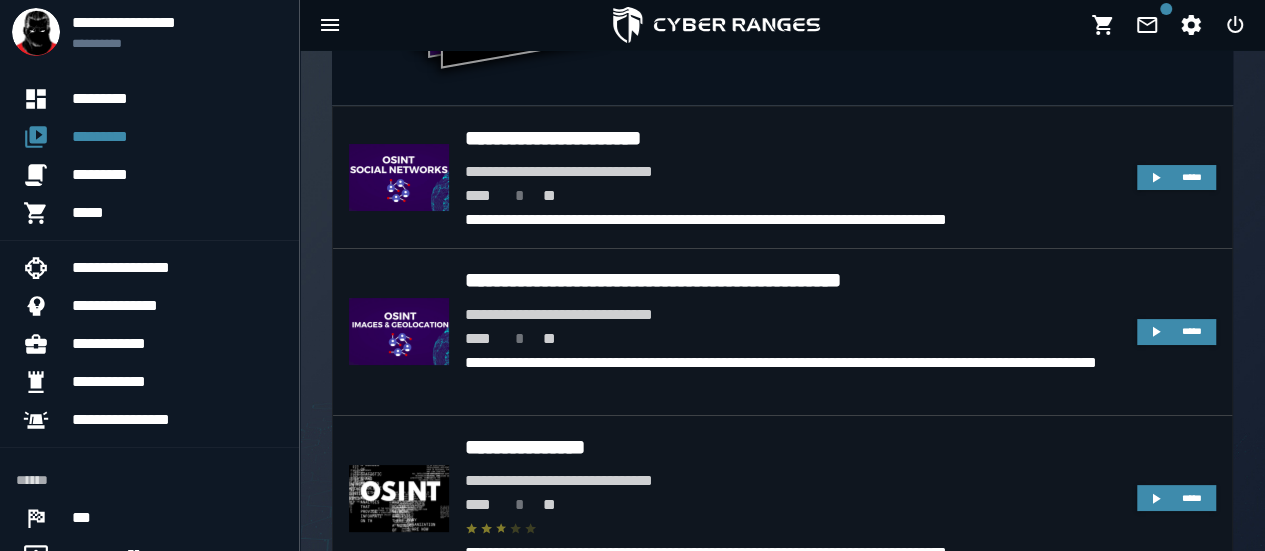 scroll, scrollTop: 687, scrollLeft: 0, axis: vertical 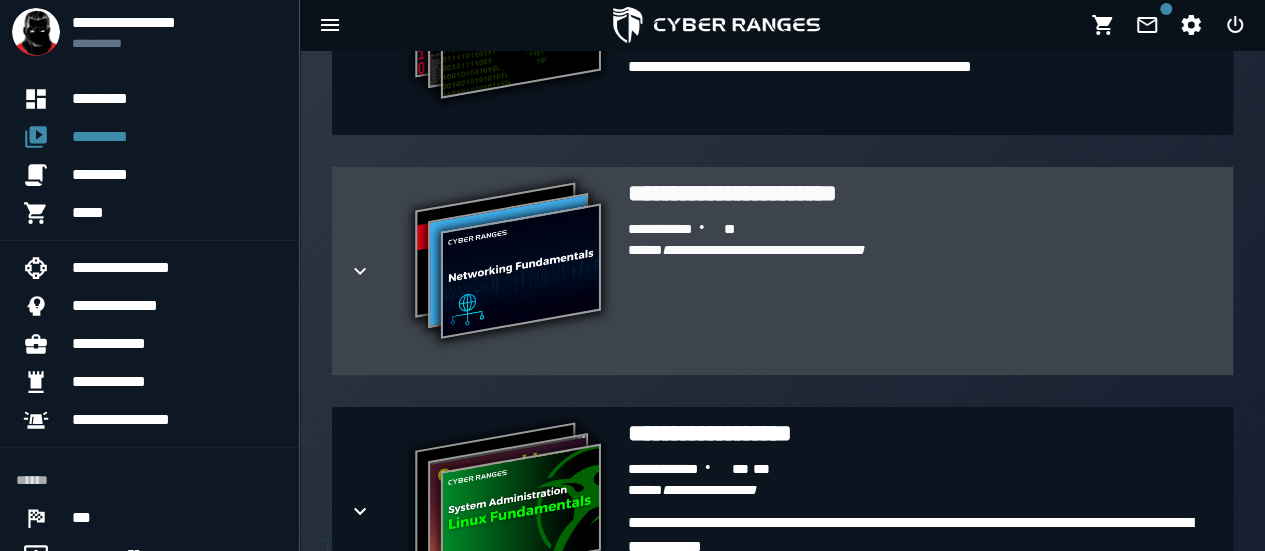 click 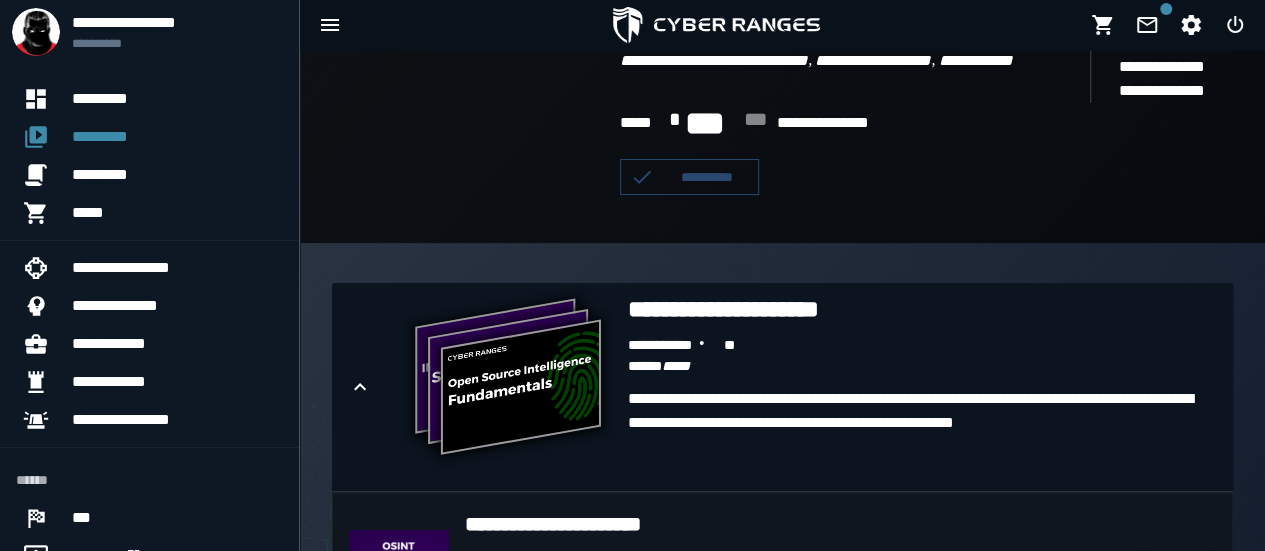 scroll, scrollTop: 525, scrollLeft: 0, axis: vertical 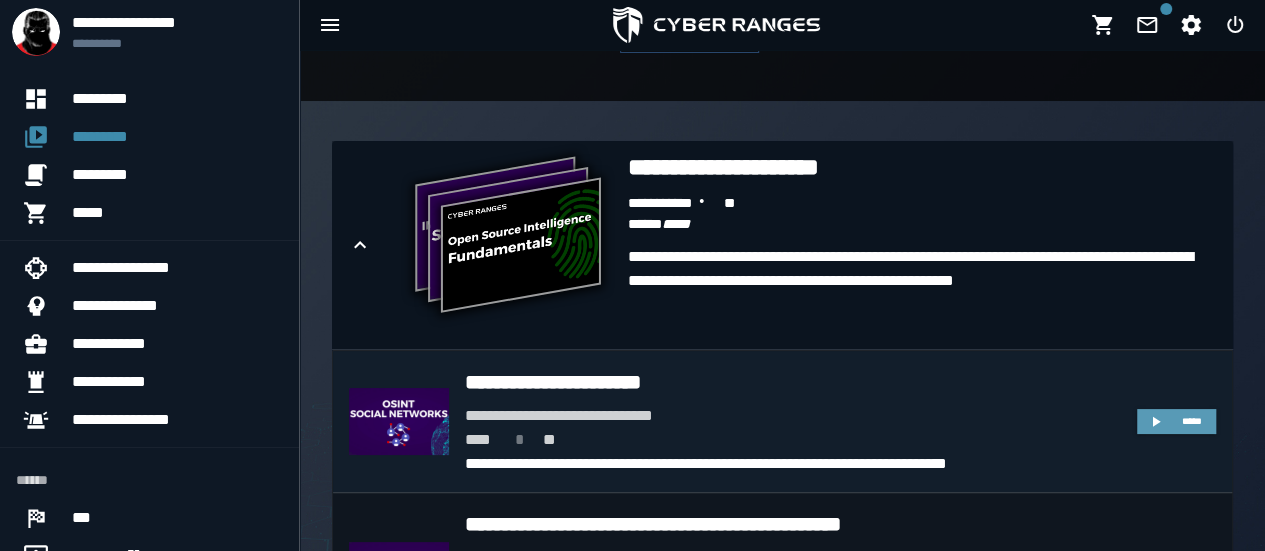 click on "*****" at bounding box center (1176, 422) 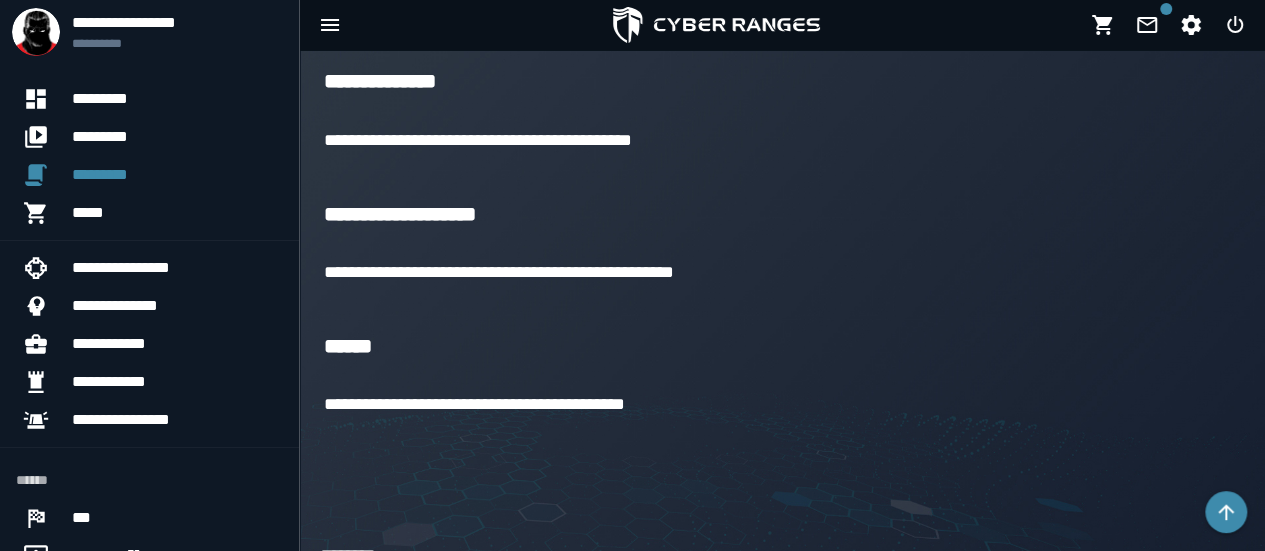 scroll, scrollTop: 482, scrollLeft: 0, axis: vertical 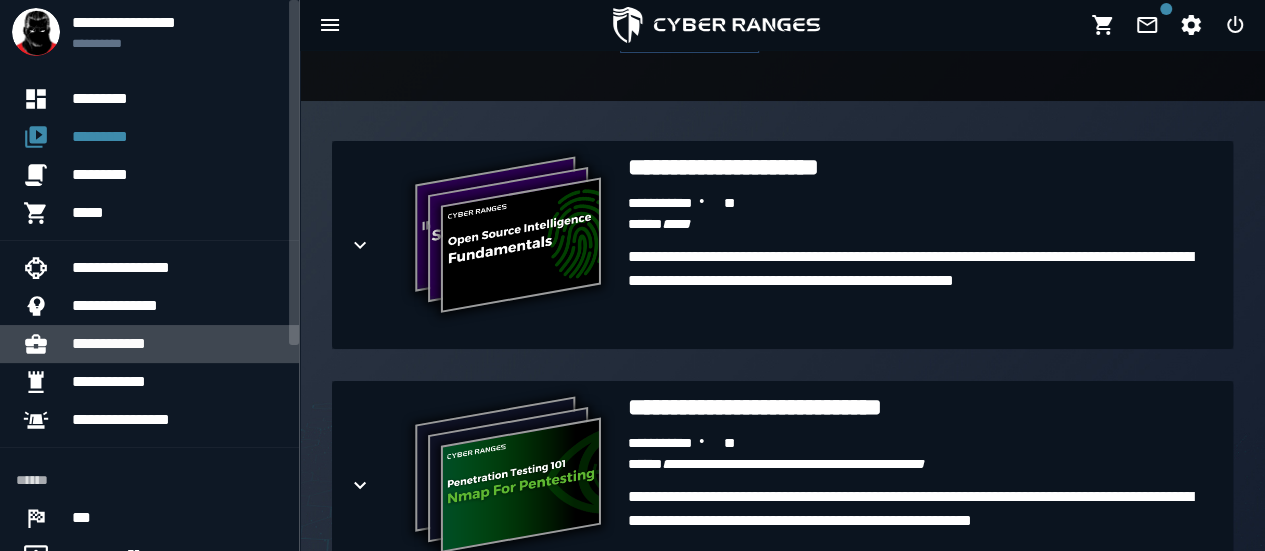 click on "**********" at bounding box center (177, 344) 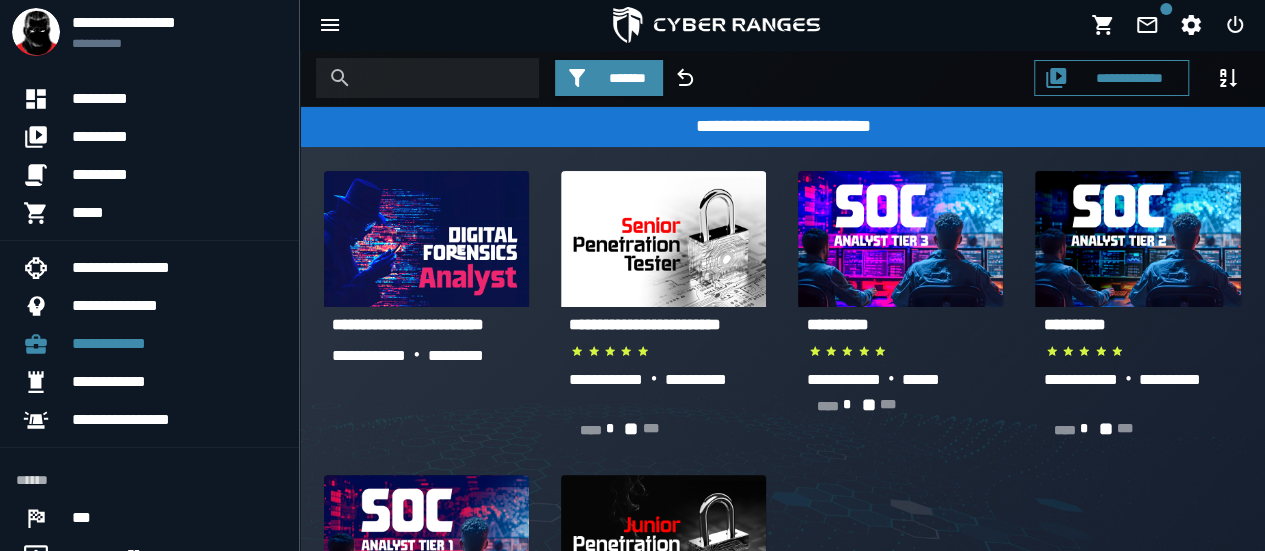 scroll, scrollTop: 373, scrollLeft: 0, axis: vertical 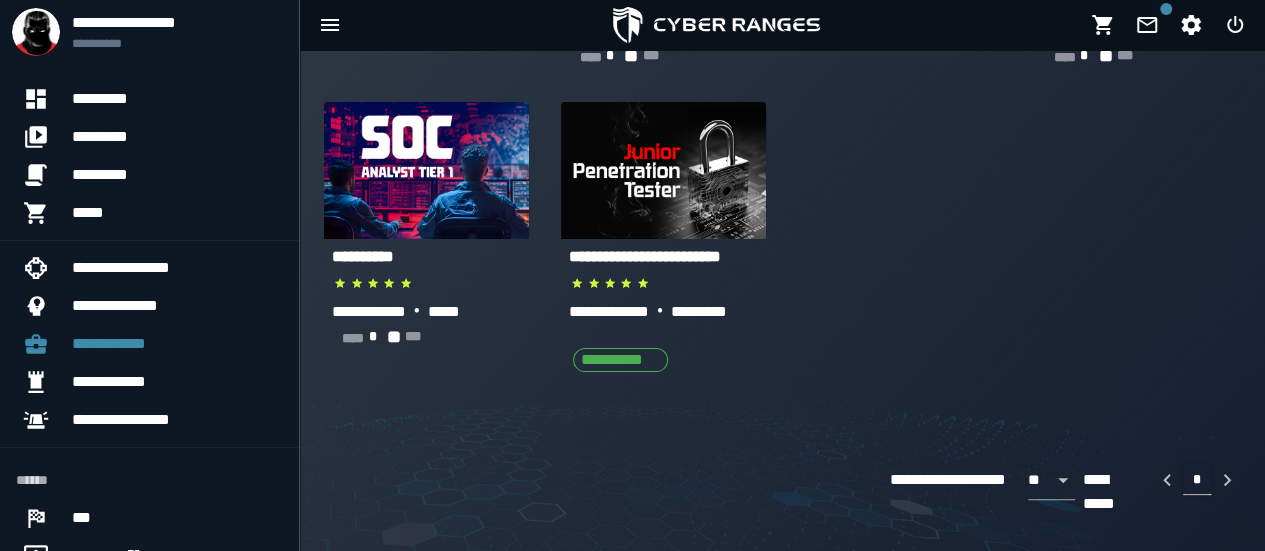 click on "**********" at bounding box center (645, 256) 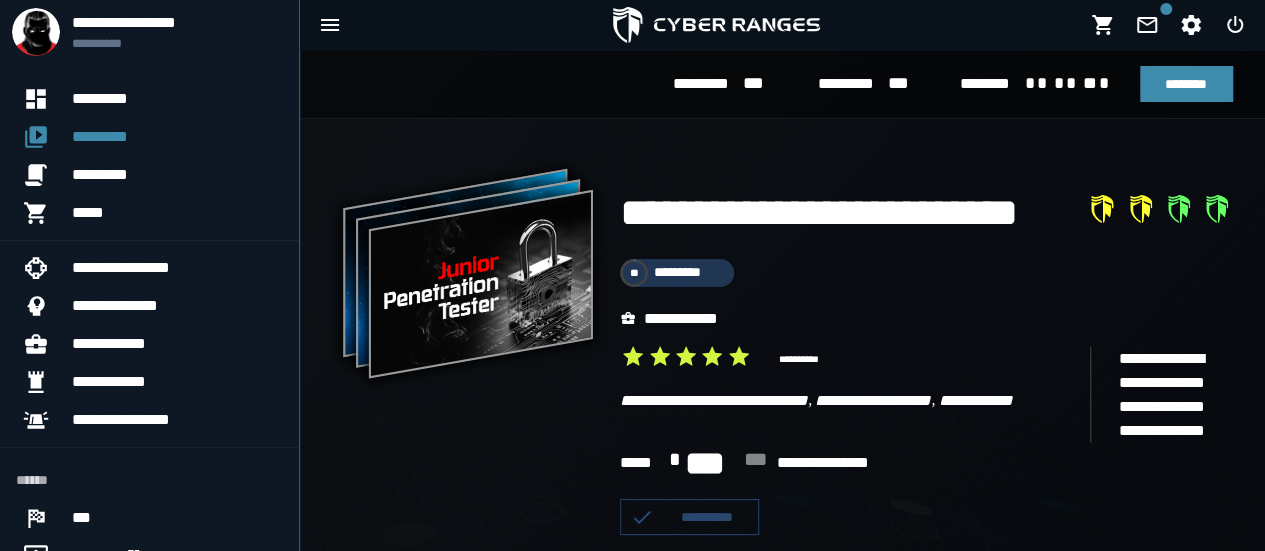 scroll, scrollTop: 482, scrollLeft: 0, axis: vertical 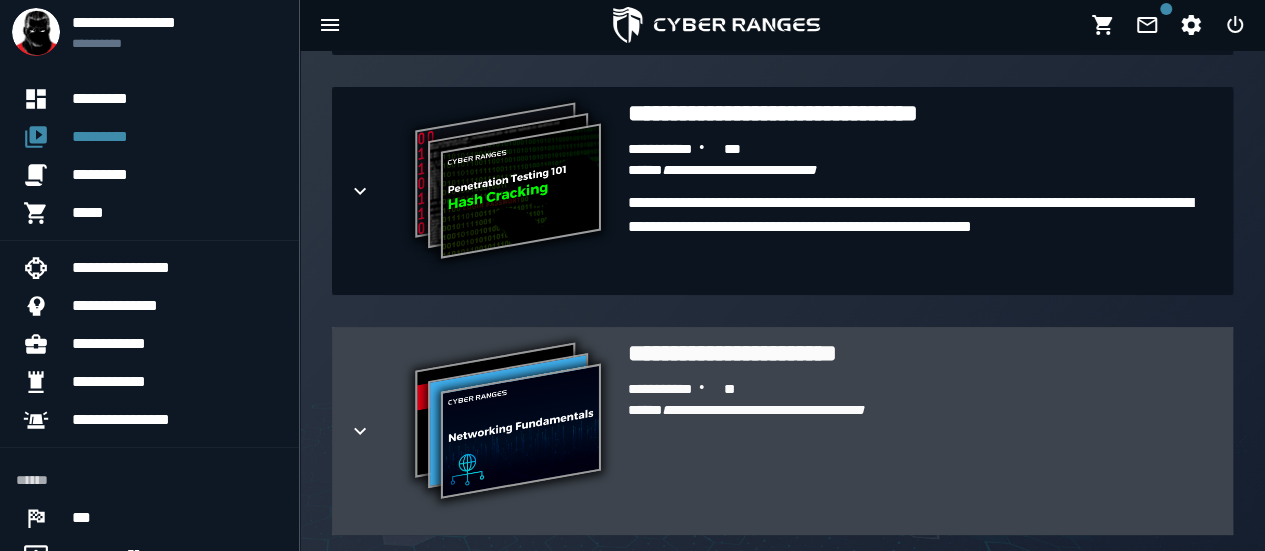 click on "**********" at bounding box center (922, 353) 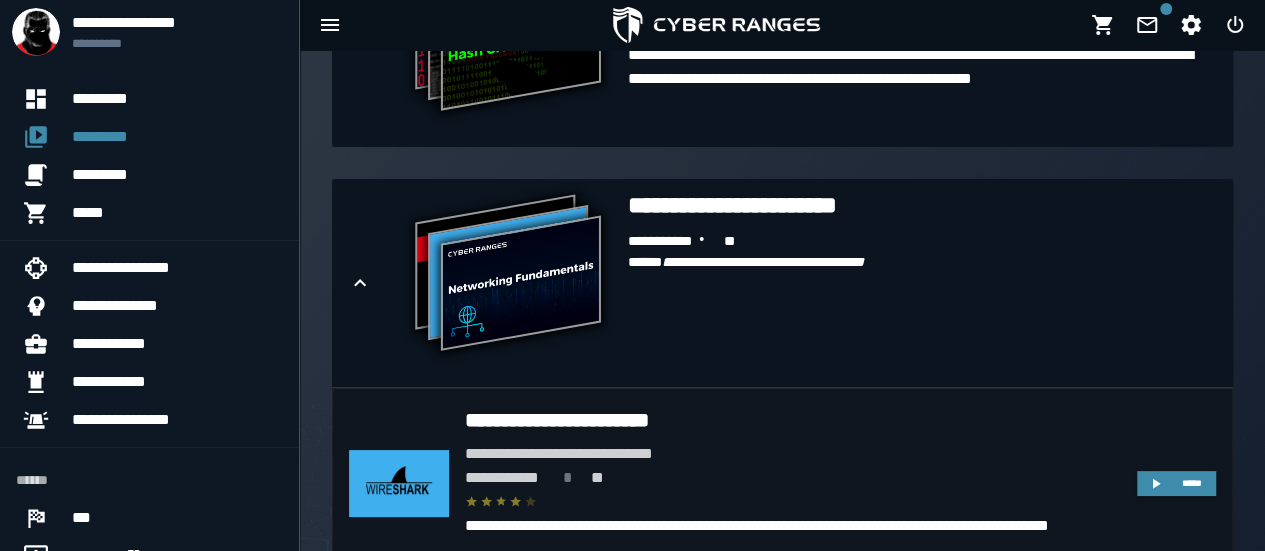 scroll, scrollTop: 1152, scrollLeft: 0, axis: vertical 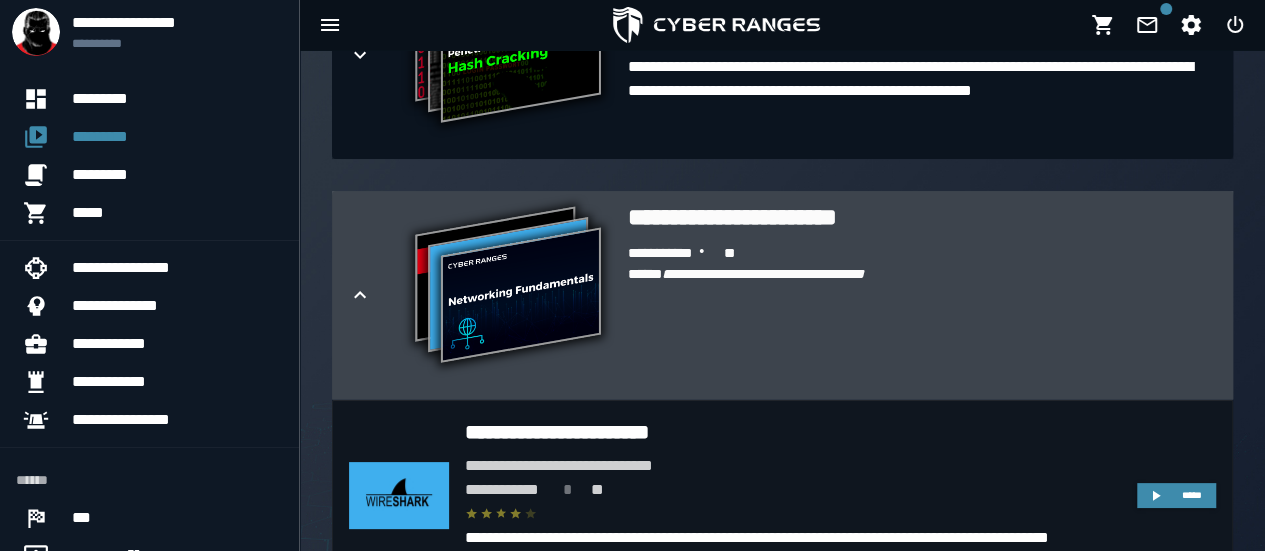 click on "**********" at bounding box center [763, 274] 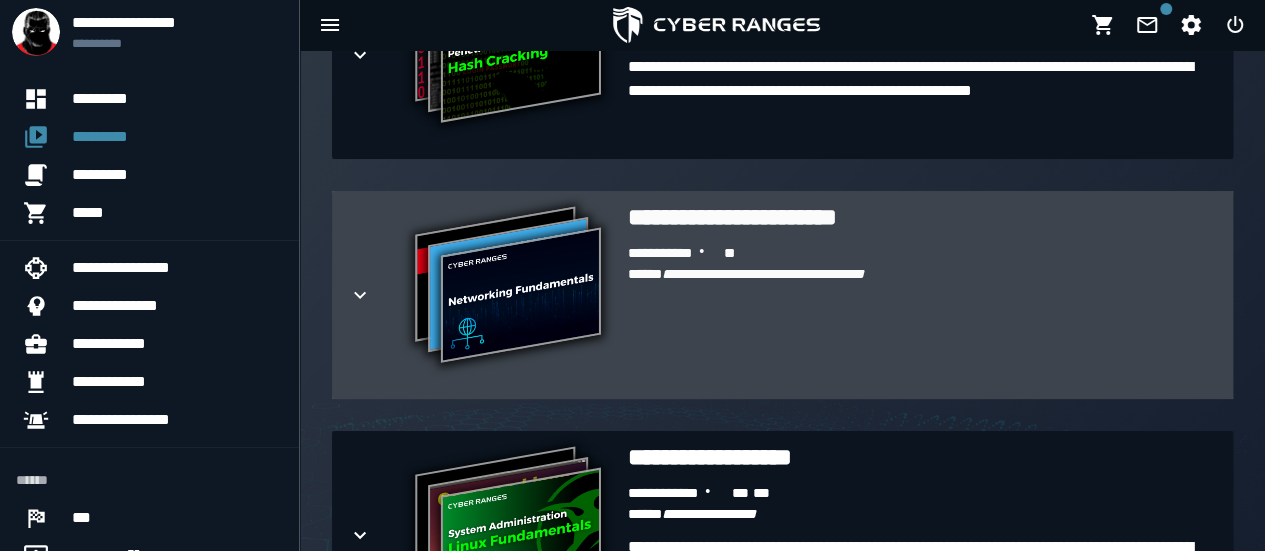 click on "**********" at bounding box center [763, 274] 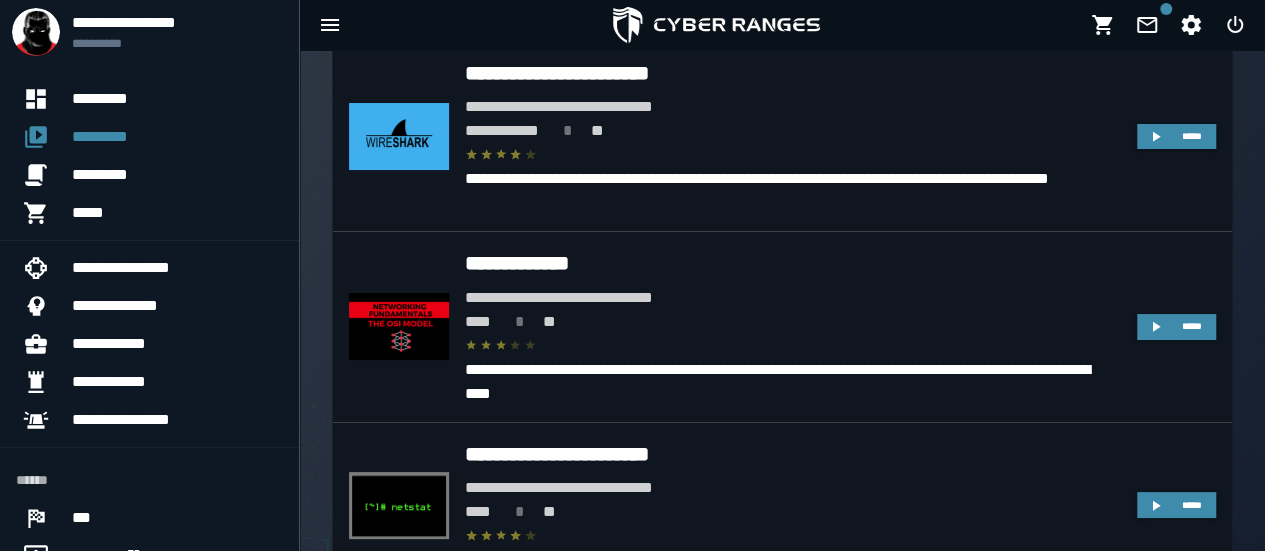 scroll, scrollTop: 1494, scrollLeft: 0, axis: vertical 